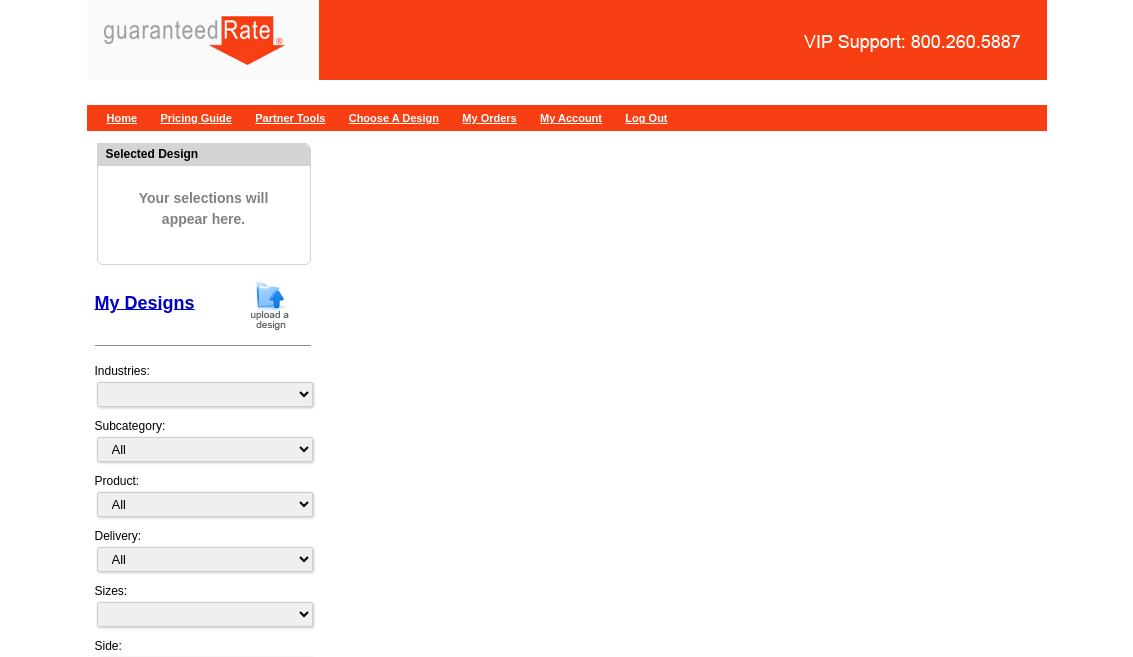 scroll, scrollTop: 0, scrollLeft: 0, axis: both 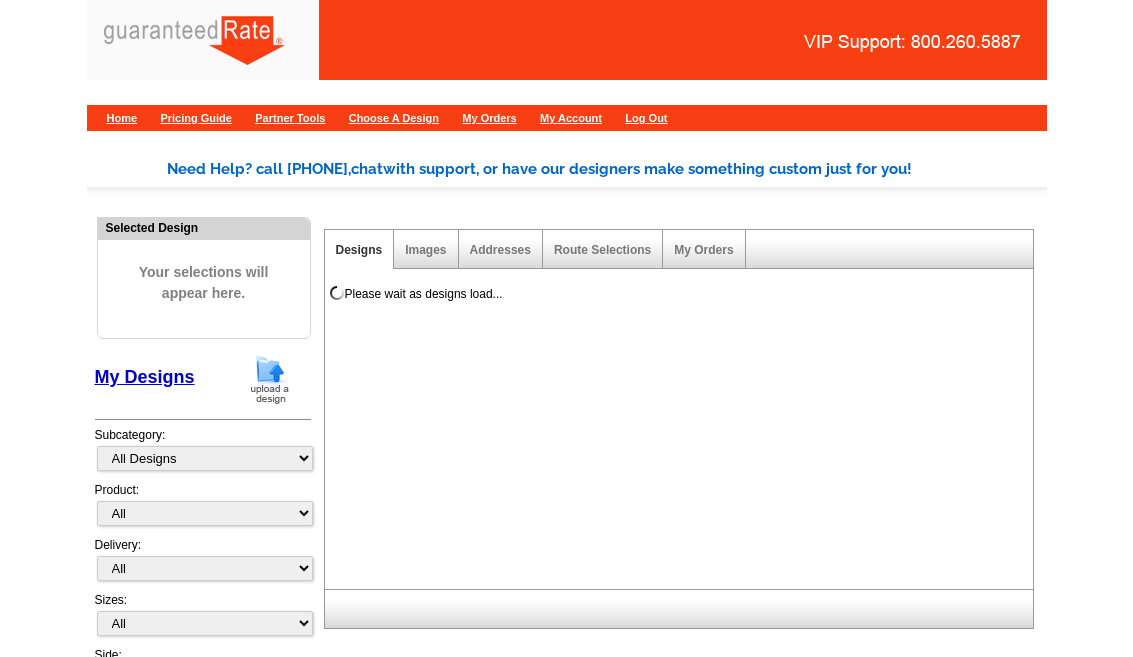 click at bounding box center (270, 379) 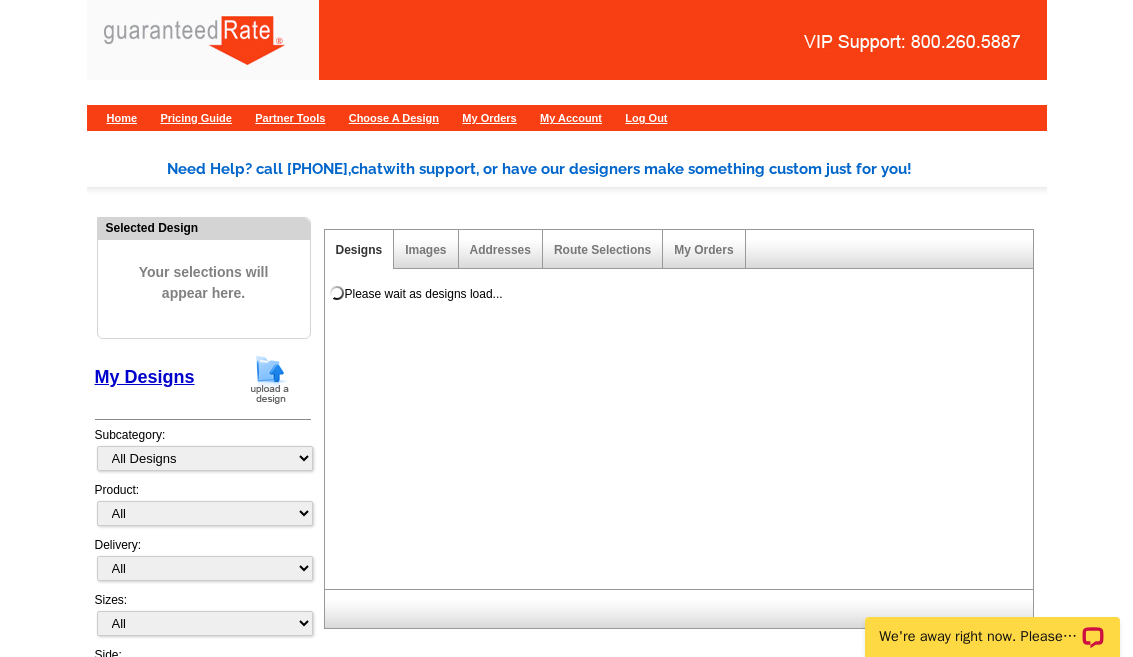 scroll, scrollTop: 0, scrollLeft: 0, axis: both 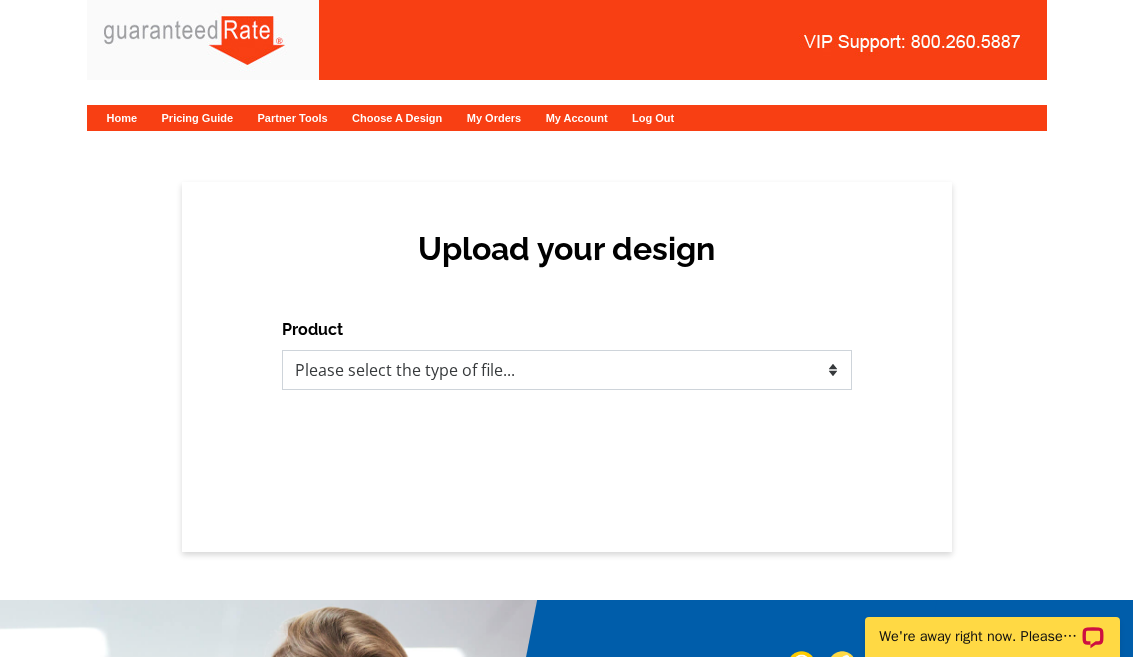 click on "Please select the type of file...
Postcards
Calendars
Business Cards
Letters and flyers
Greeting Cards" at bounding box center (567, 370) 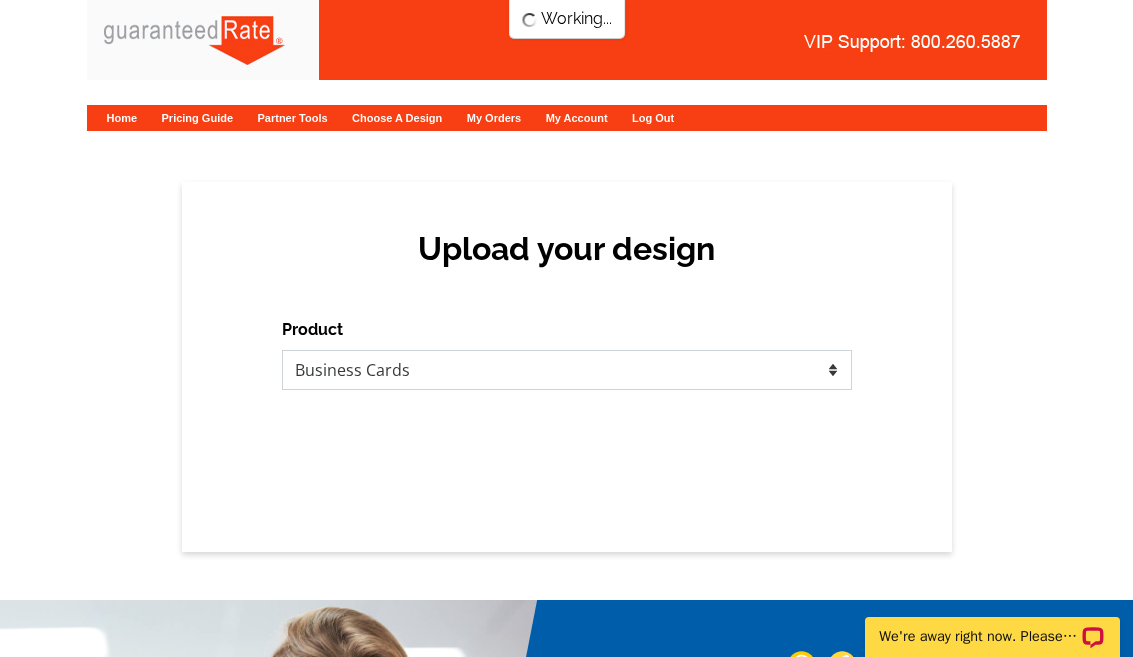 scroll, scrollTop: 0, scrollLeft: 0, axis: both 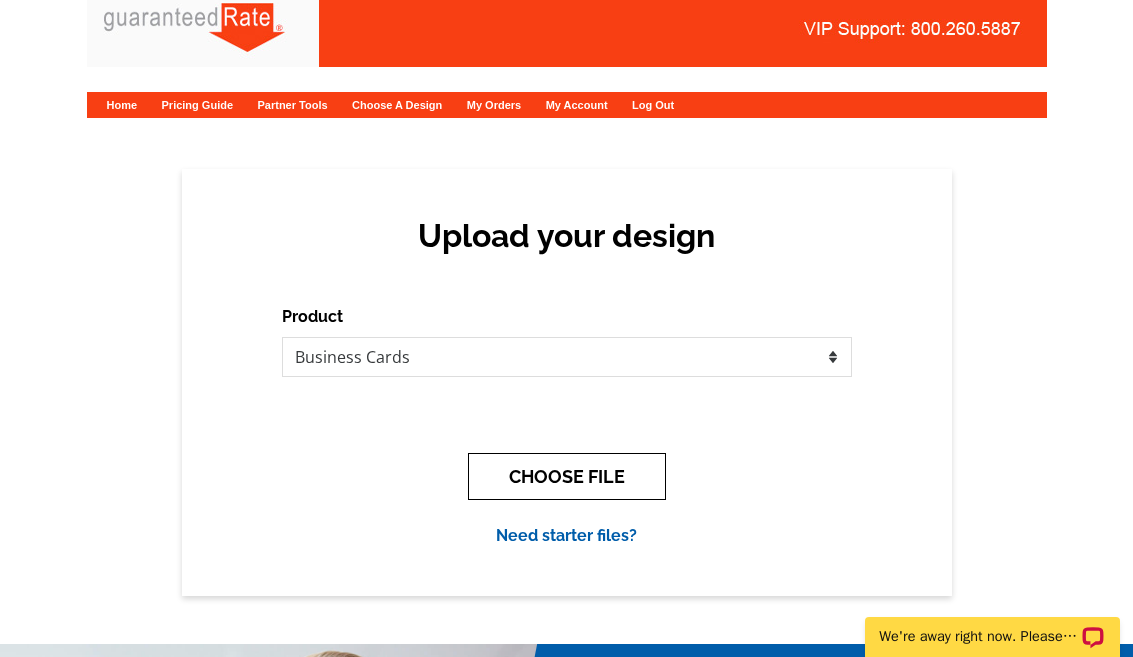 click on "CHOOSE FILE" at bounding box center (567, 476) 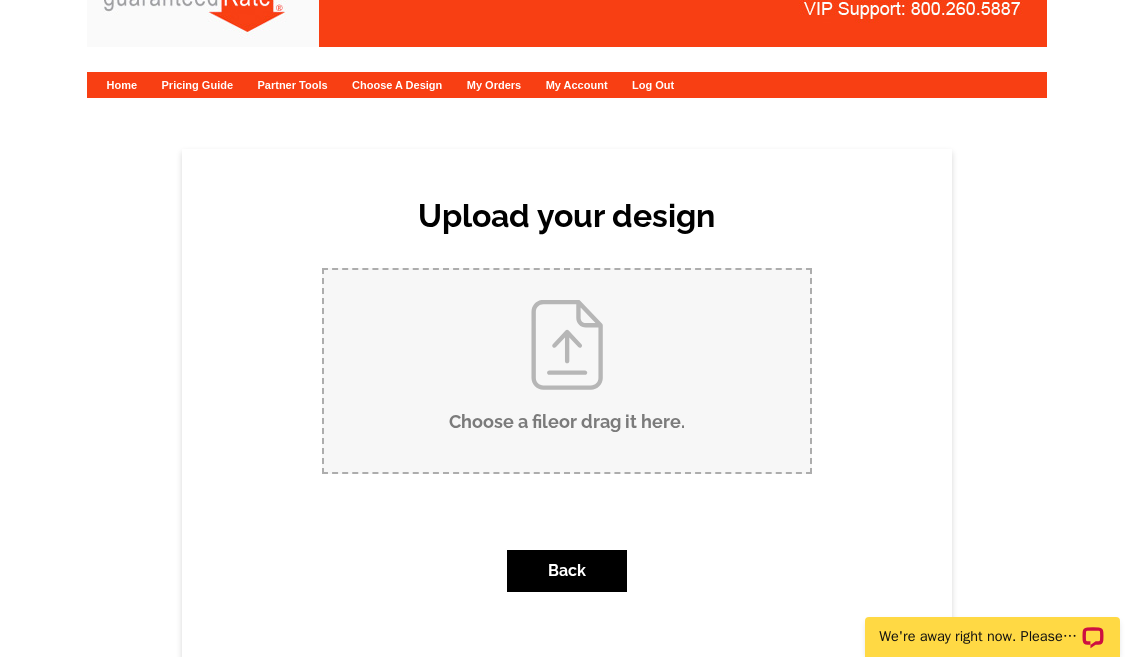 scroll, scrollTop: 75, scrollLeft: 0, axis: vertical 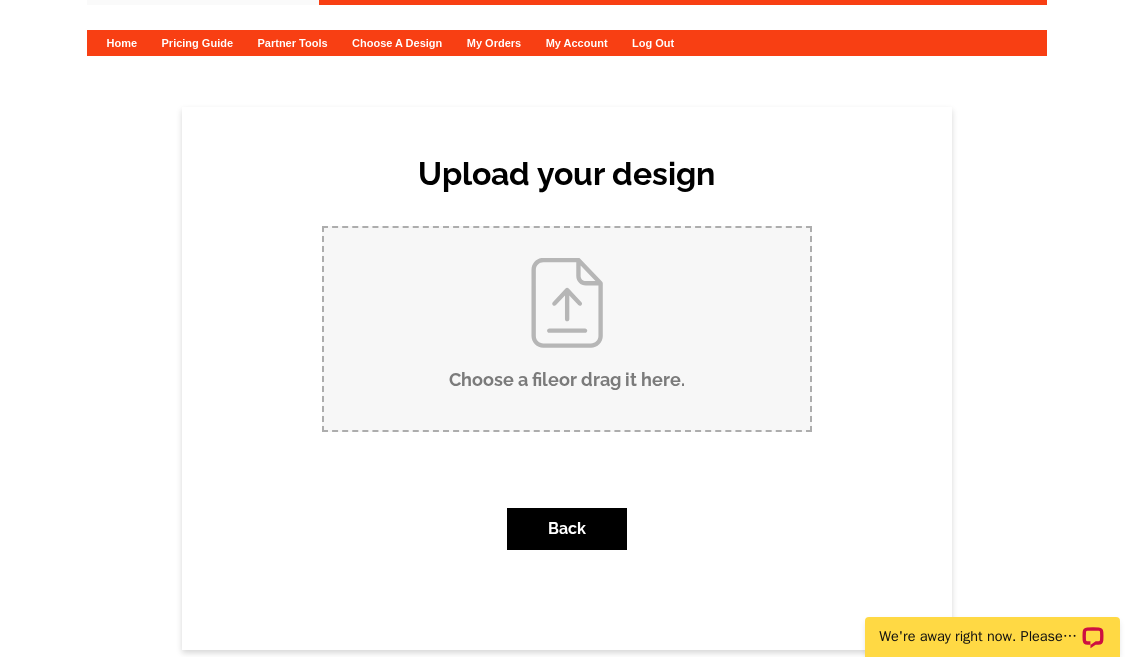 click on "Choose a file  or drag it here ." at bounding box center (567, 329) 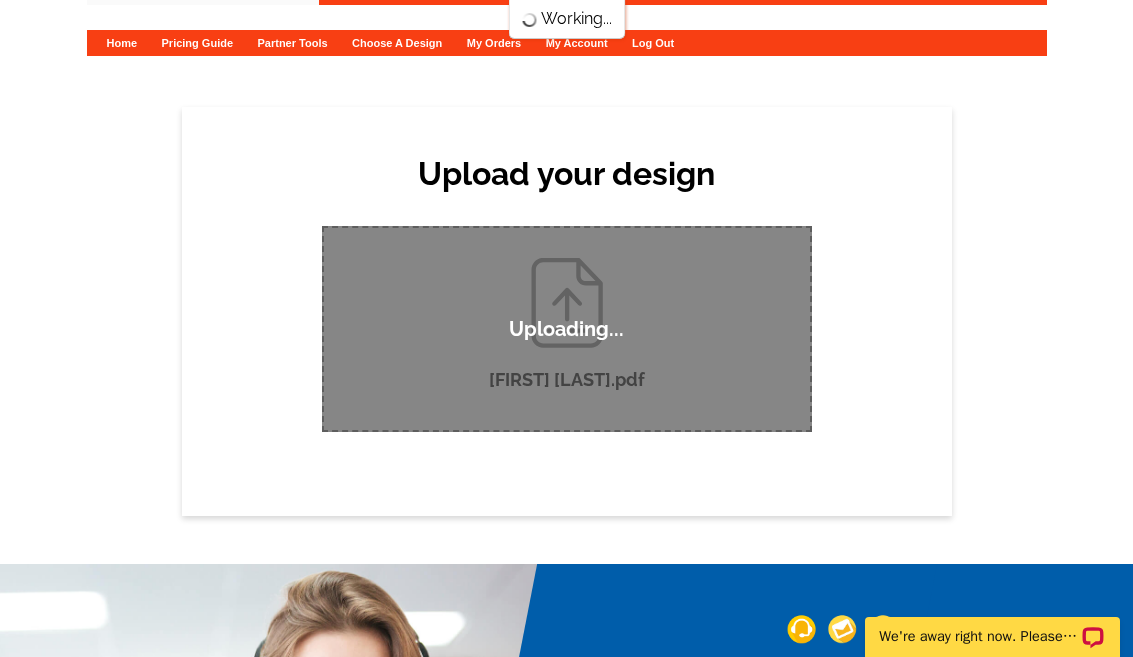 type 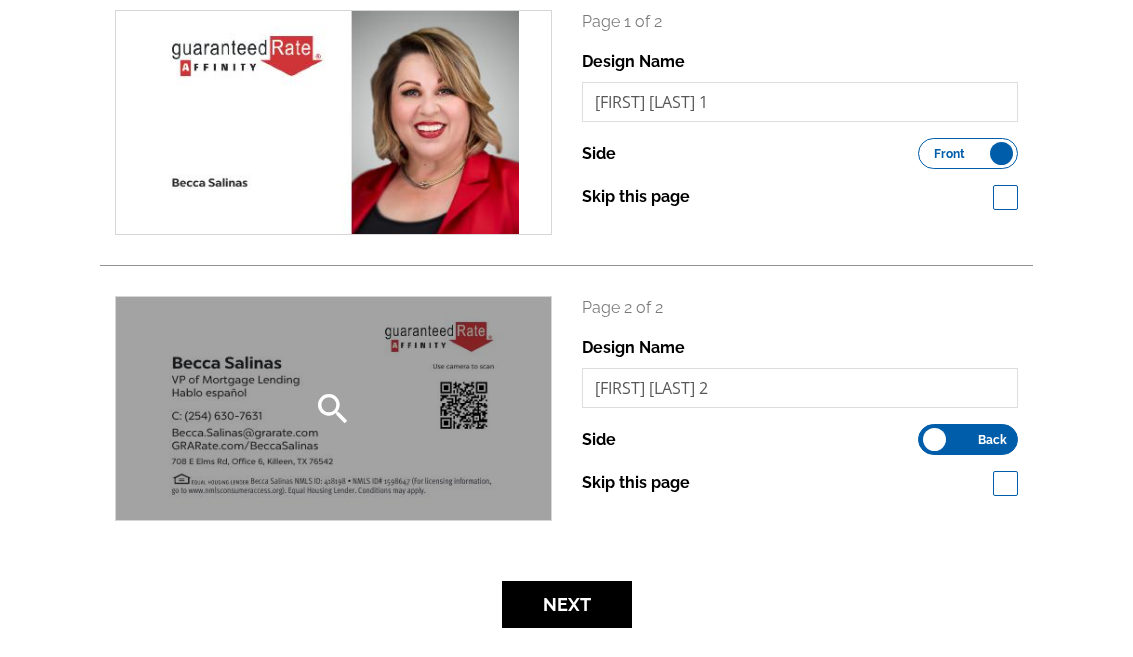 scroll, scrollTop: 336, scrollLeft: 0, axis: vertical 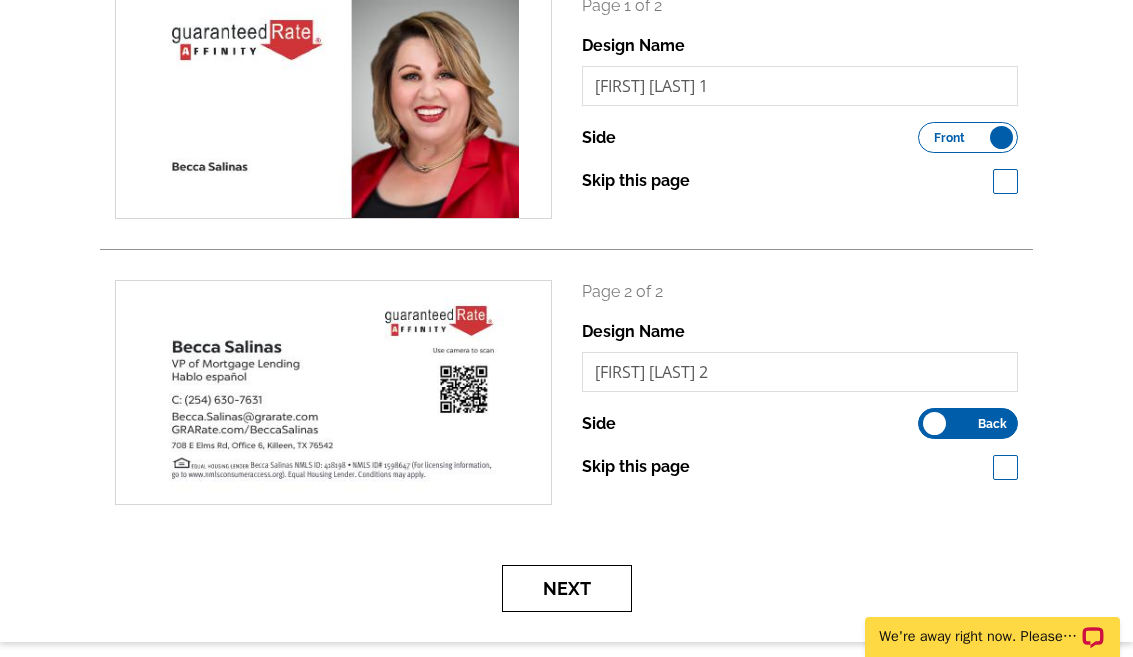 click on "Next" at bounding box center (567, 588) 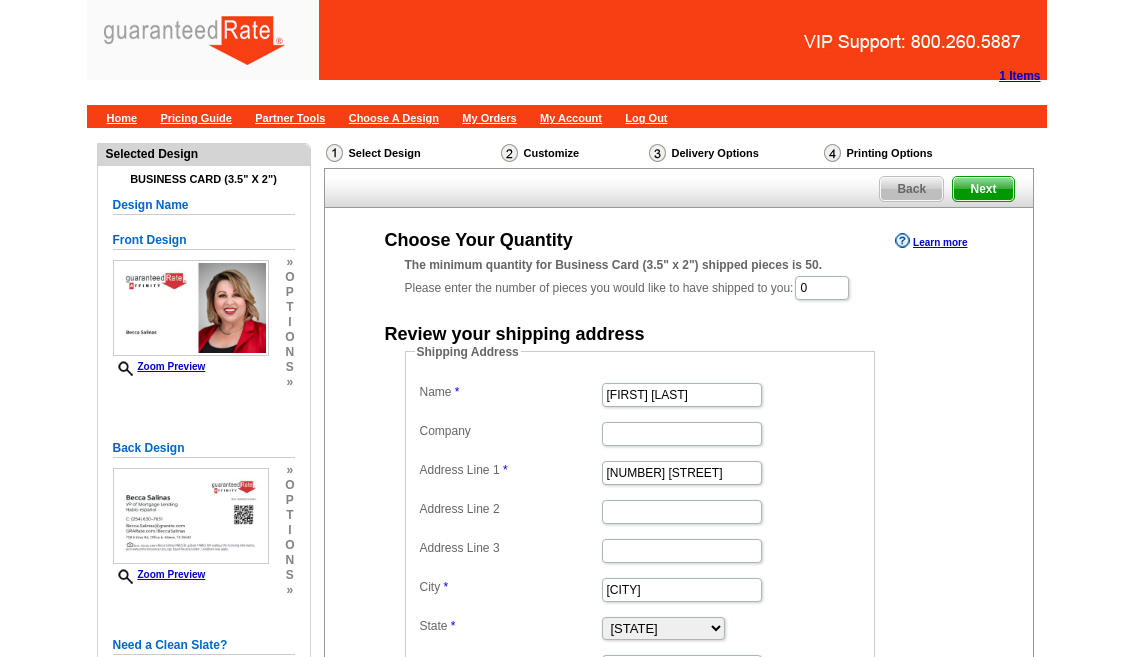 scroll, scrollTop: 0, scrollLeft: 0, axis: both 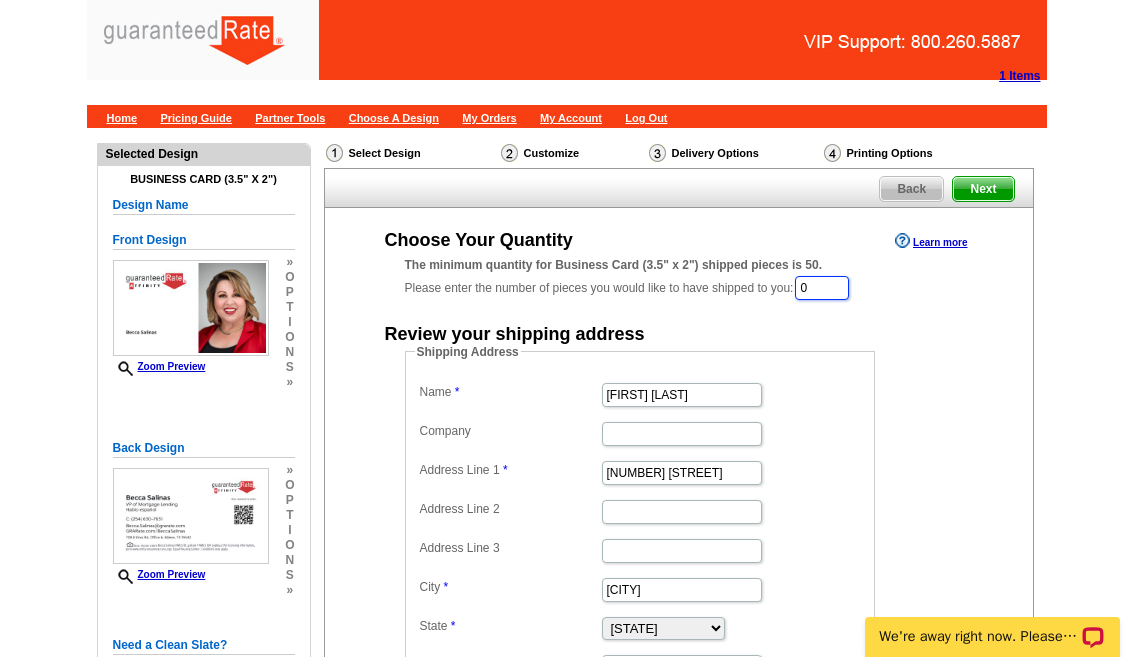 click on "0" at bounding box center (822, 288) 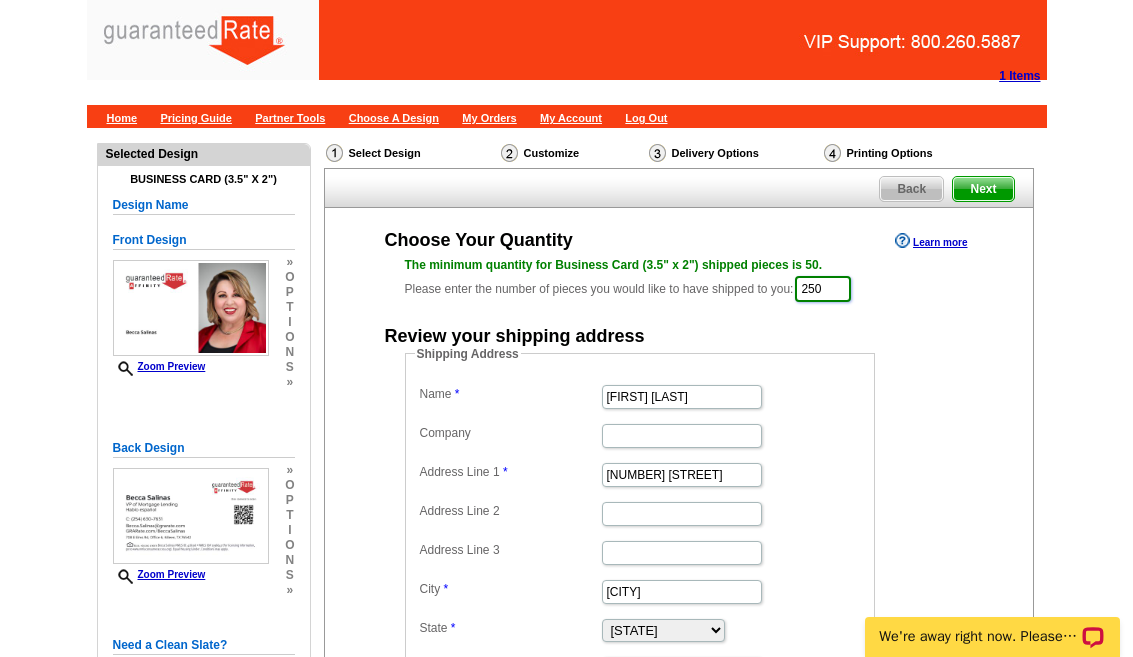 type on "250" 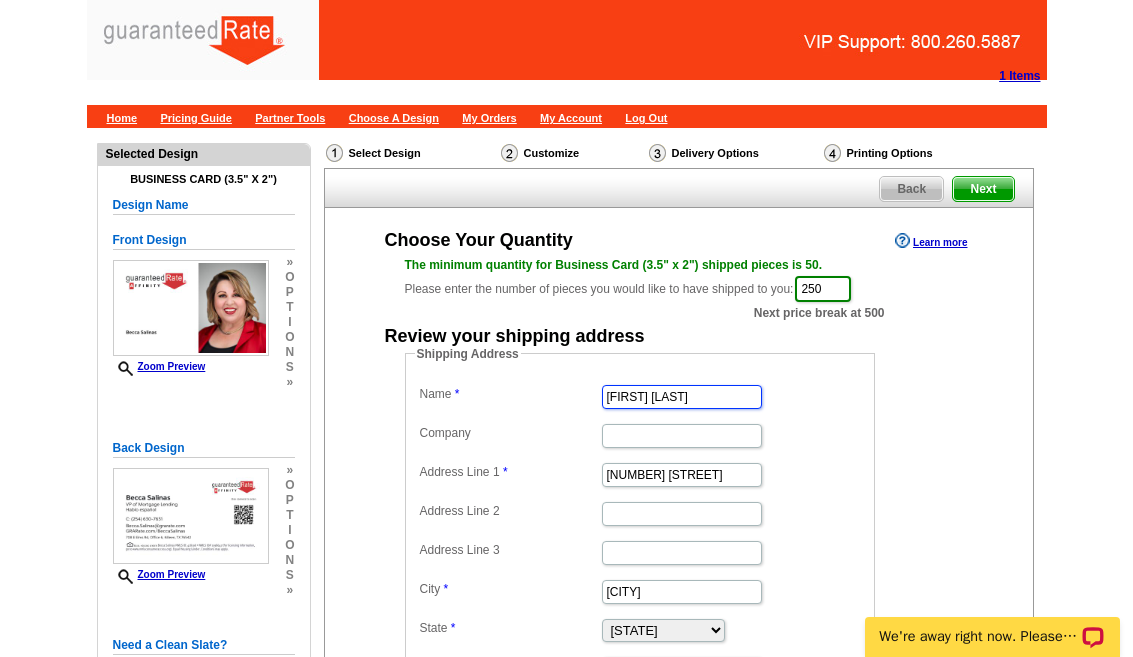 type on "[FIRST] [LAST]" 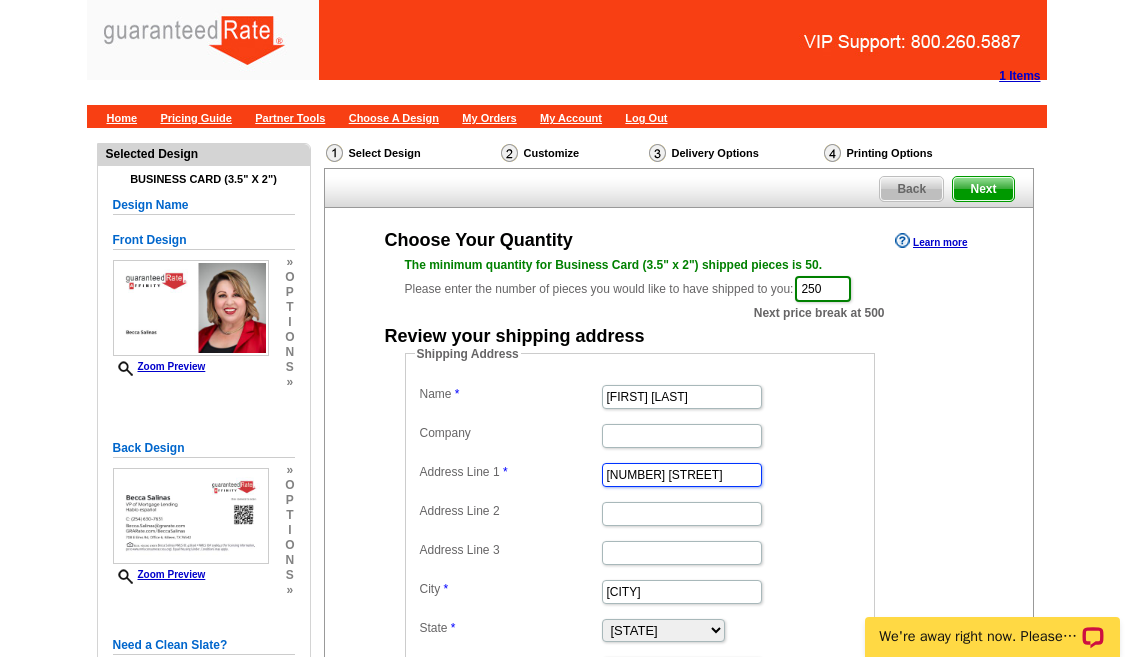 scroll, scrollTop: 0, scrollLeft: 0, axis: both 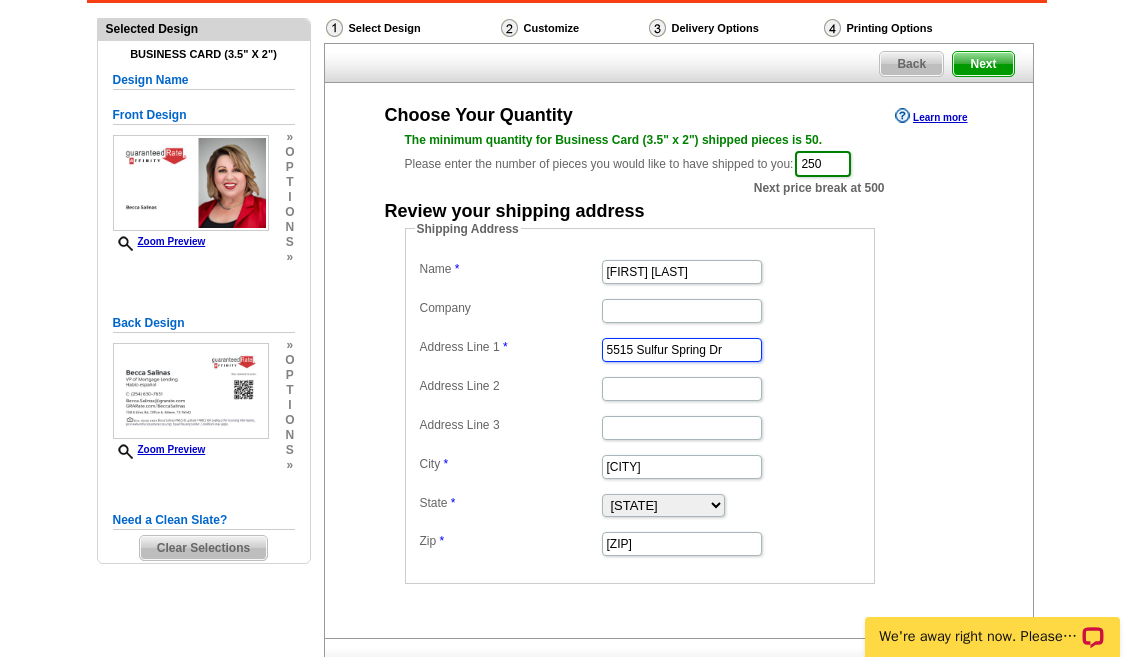 type on "5515 Sulfur Spring Dr" 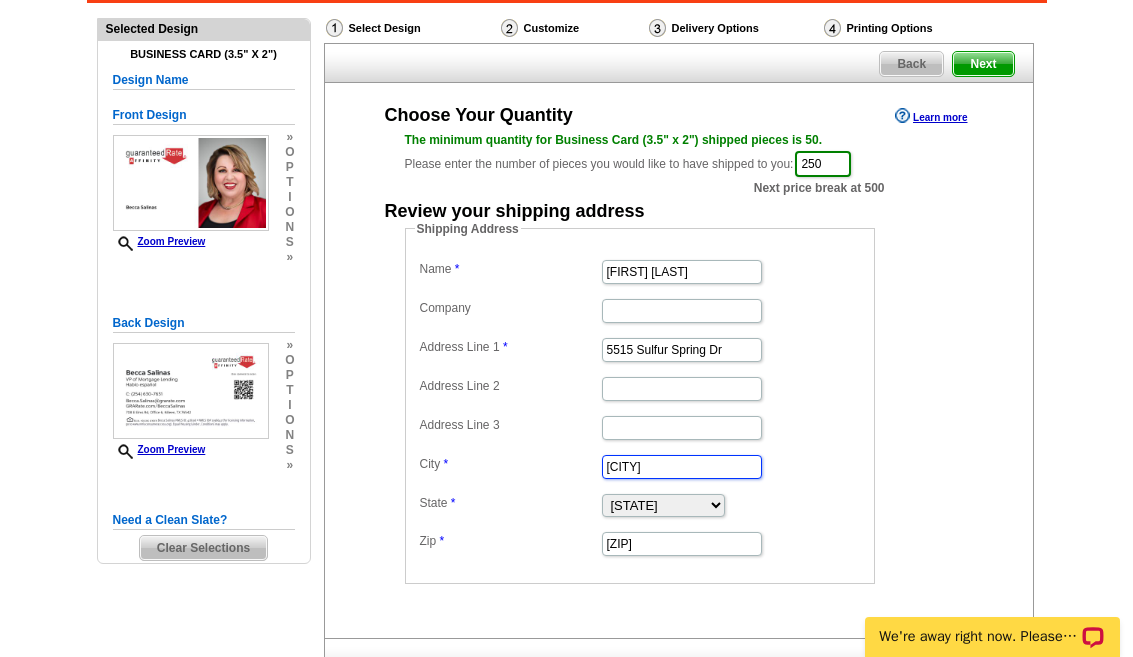 click on "[CITY]" at bounding box center [682, 467] 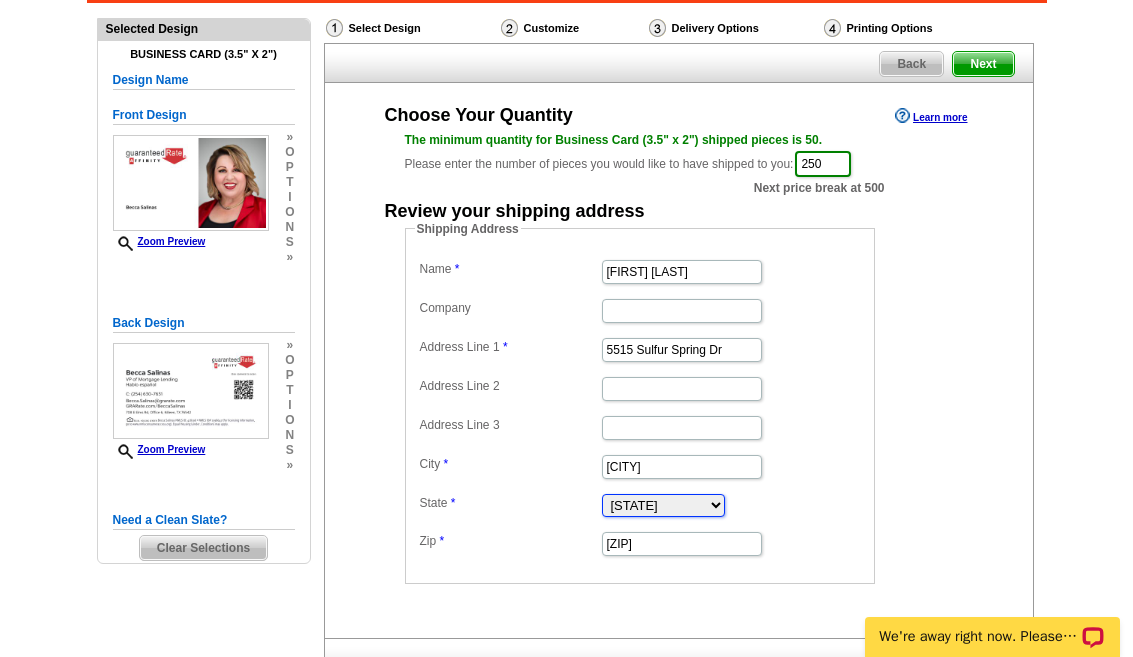 click on "Alabama
Alaska
Arizona
Arkansas
California
Colorado
Connecticut
District of Columbia
Delaware
Florida
Georgia
Hawaii
Idaho
Illinois
Indiana
Iowa
Kansas
Kentucky
Louisiana
Maine
Maryland
Massachusetts
Michigan
Minnesota
Mississippi
Missouri
Montana
Nebraska
Nevada
New Hampshire
New Jersey
New Mexico
New York
North Carolina
North Dakota
Ohio
Oklahoma
Oregon
Pennsylvania
Rhode Island
South Carolina
South Dakota
Tennessee
Texas
Utah
Vermont
Virginia
Washington
West Virginia
Wisconsin
Wyoming" at bounding box center (663, 505) 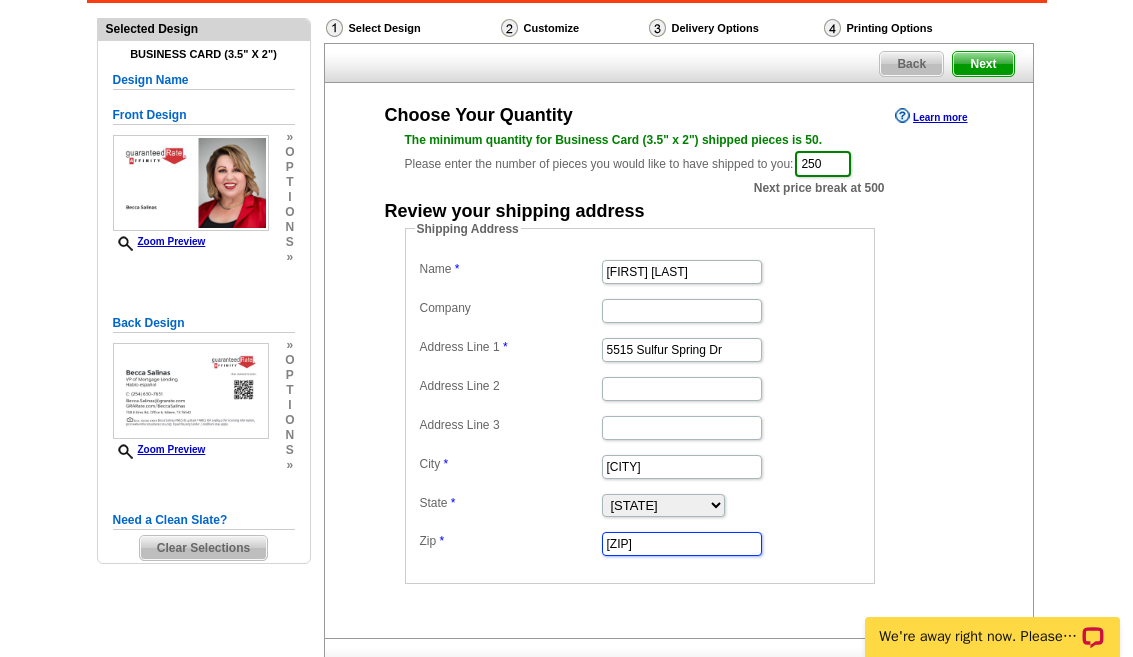 click on "07090" at bounding box center (682, 544) 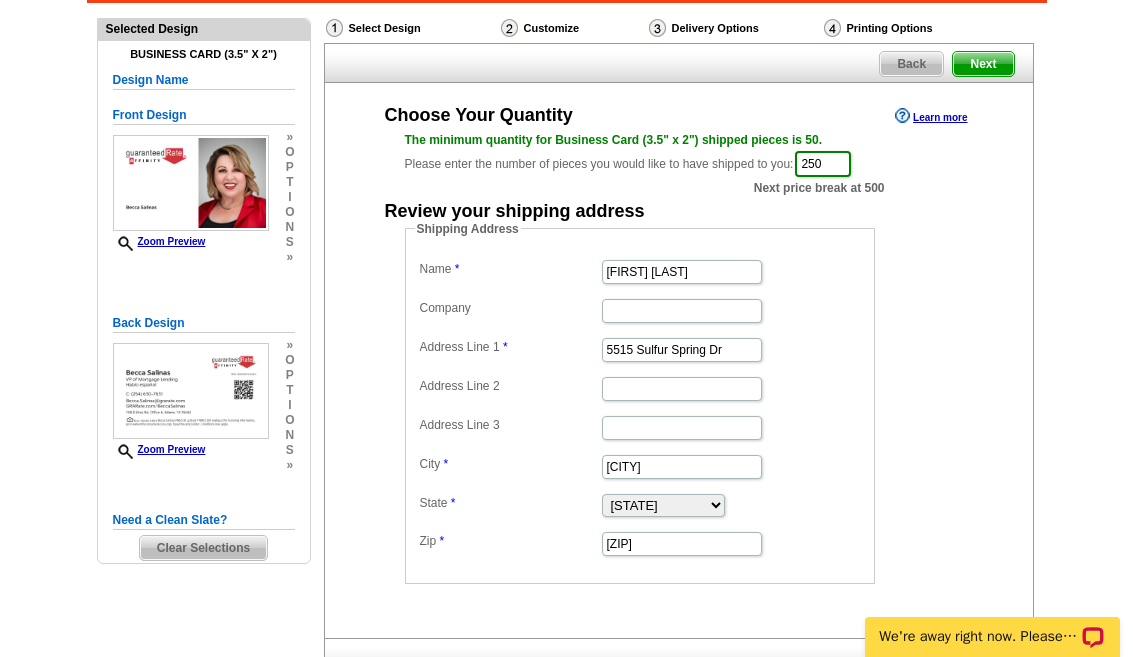 click on "Choose Your Quantity
Learn more
The minimum quantity for Business Card (3.5" x 2") shipped pieces is 50.
Please enter the number of pieces you would like to have shipped to you:
250
Next price break at 500
Review your shipping address
Shipping Address
Name
Becca Salinas
Company
Address Line 1
5515 Sulfur Spring Dr
Address Line 2
Address Line 3
City
Killeen
State
Alabama
Alaska
Arizona
Arkansas
California
Colorado
Connecticut
District of Columbia
Delaware
Florida
Georgia" at bounding box center (679, 343) 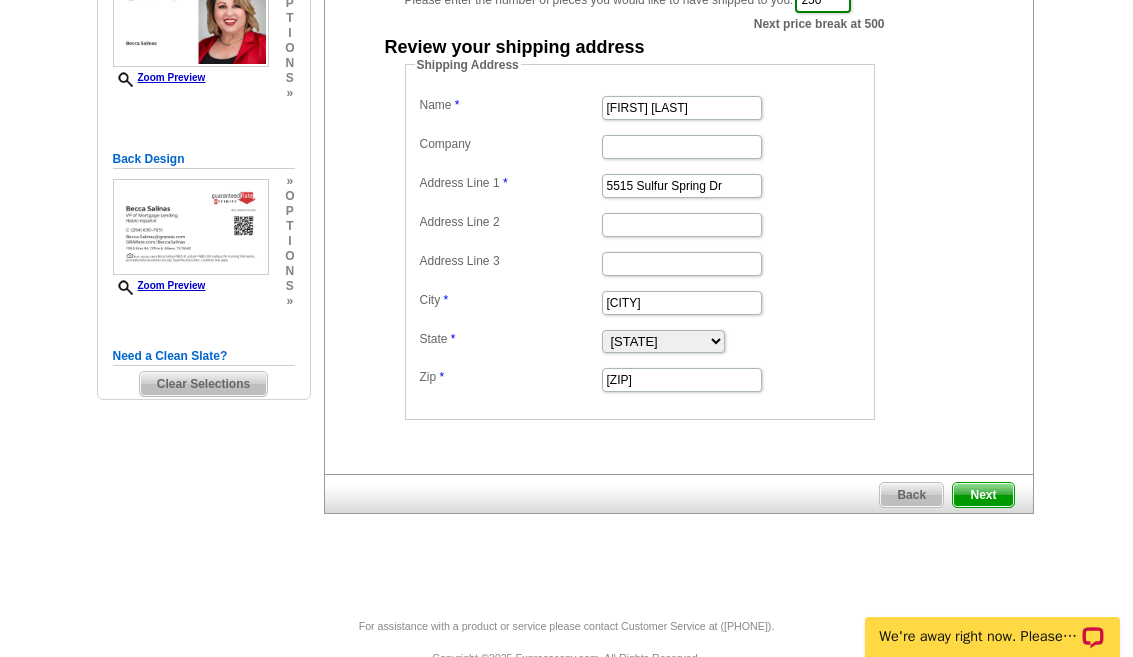 scroll, scrollTop: 330, scrollLeft: 0, axis: vertical 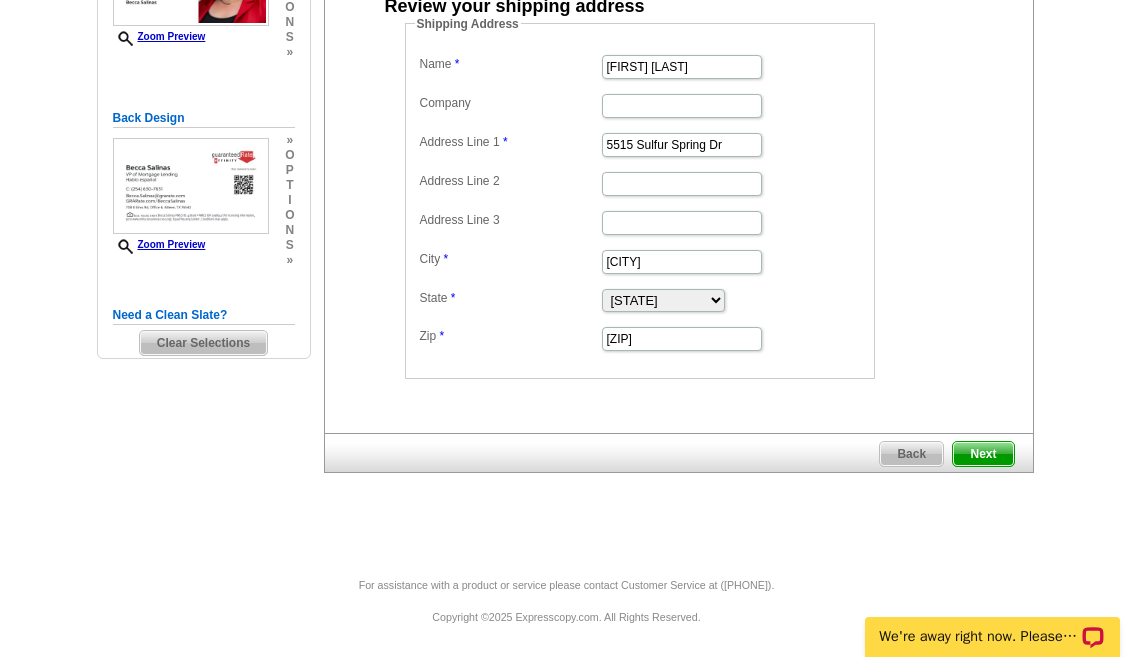 click on "Next" at bounding box center (983, 454) 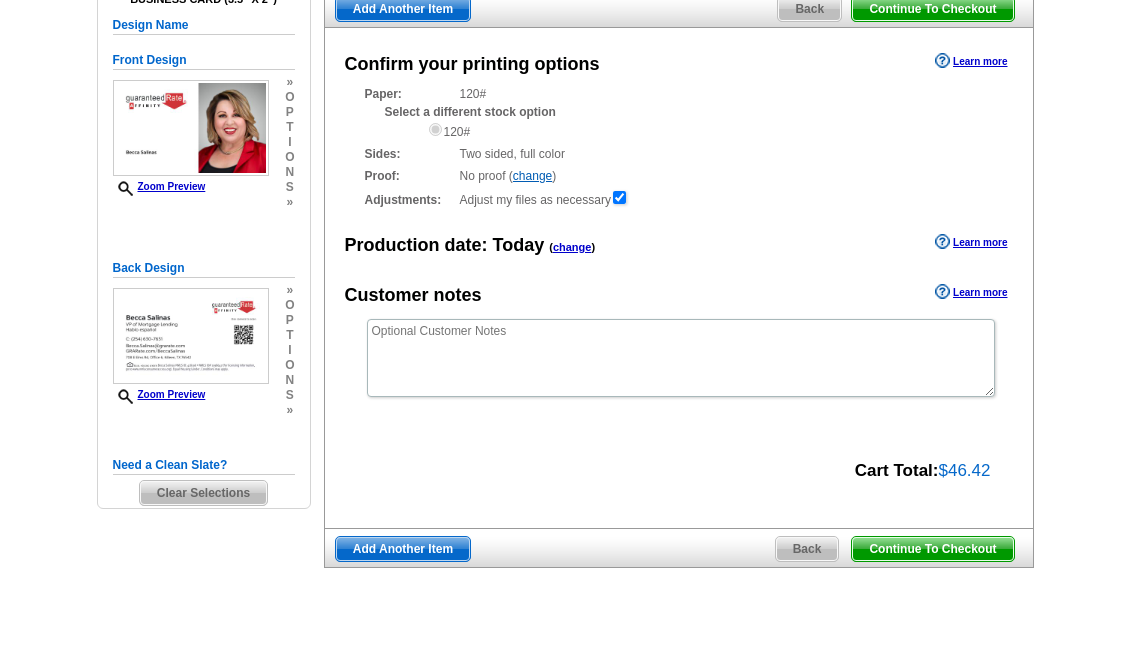 scroll, scrollTop: 184, scrollLeft: 0, axis: vertical 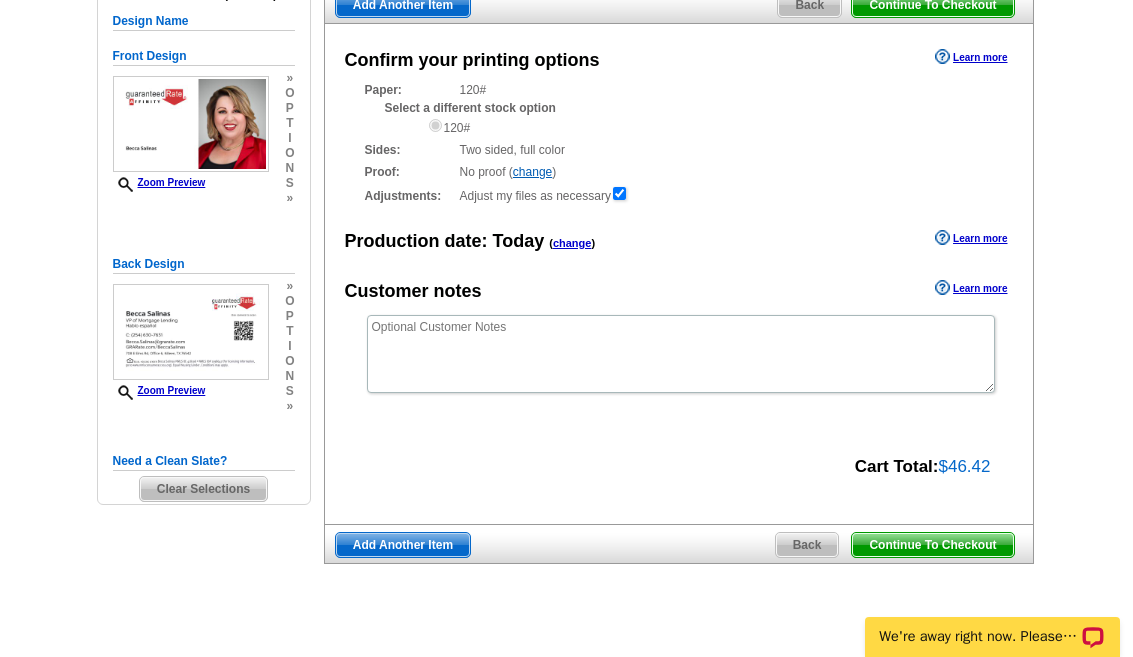 click on "Continue To Checkout" at bounding box center (932, 545) 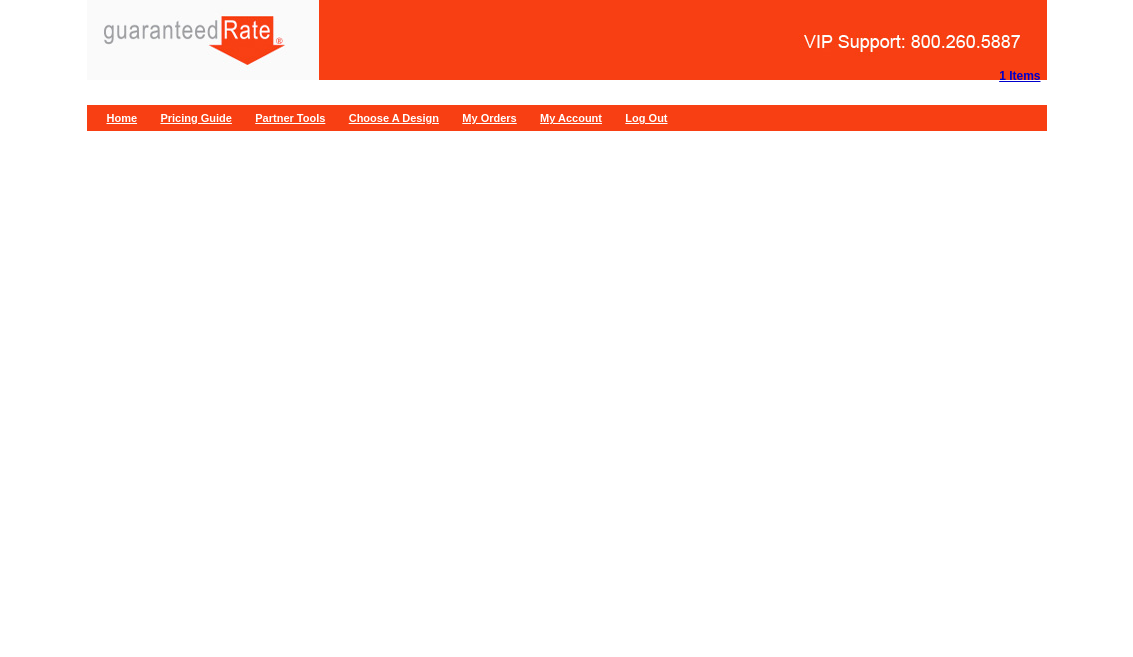 scroll, scrollTop: 0, scrollLeft: 0, axis: both 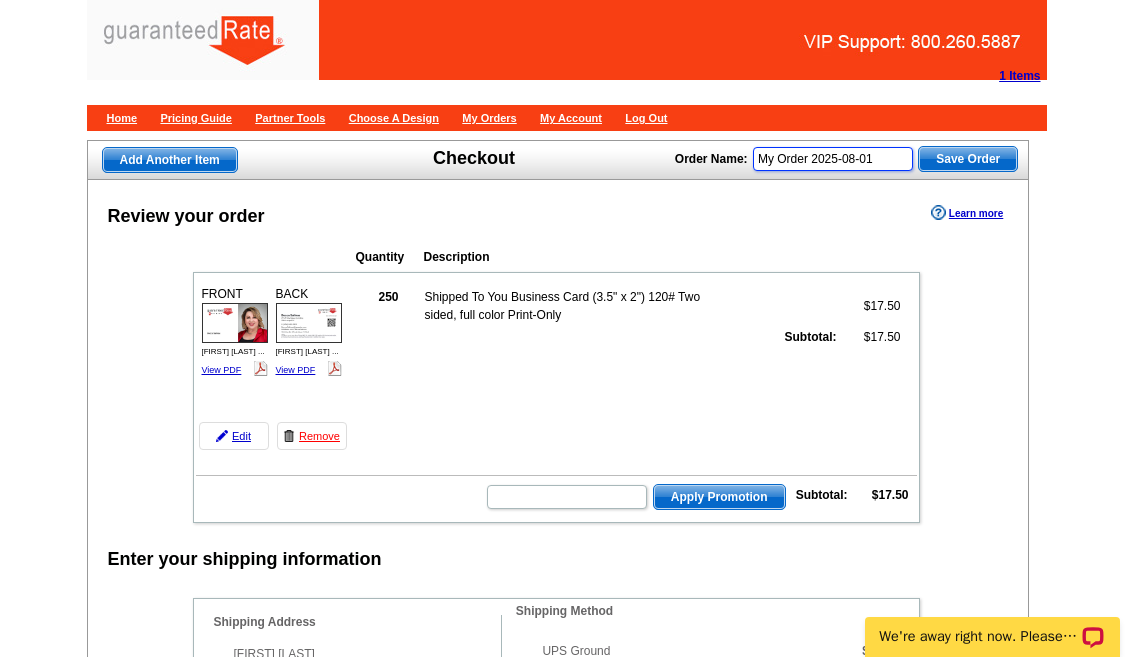 click on "My Order 2025-08-01" at bounding box center (833, 159) 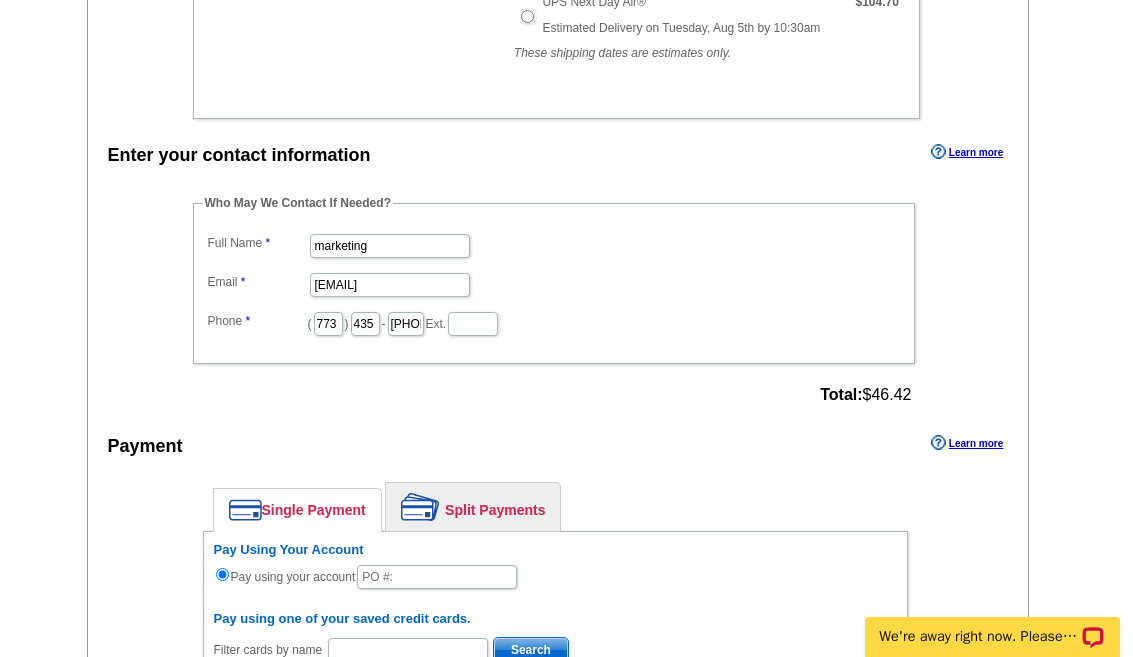 scroll, scrollTop: 820, scrollLeft: 0, axis: vertical 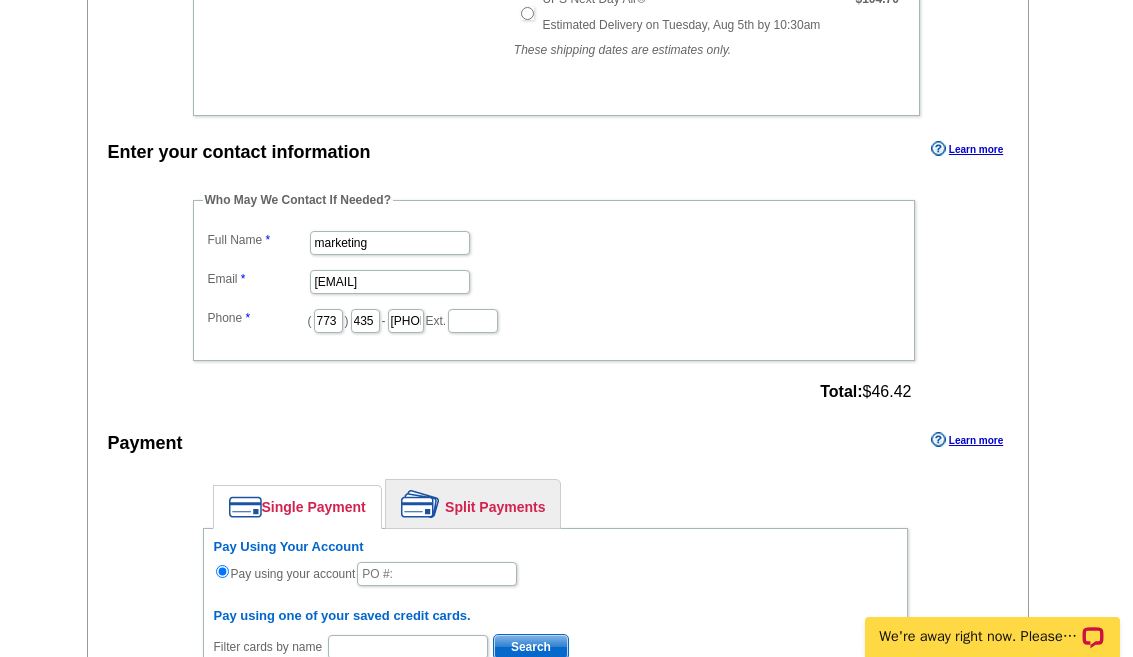 type on "[FIRST] [LAST] bcards" 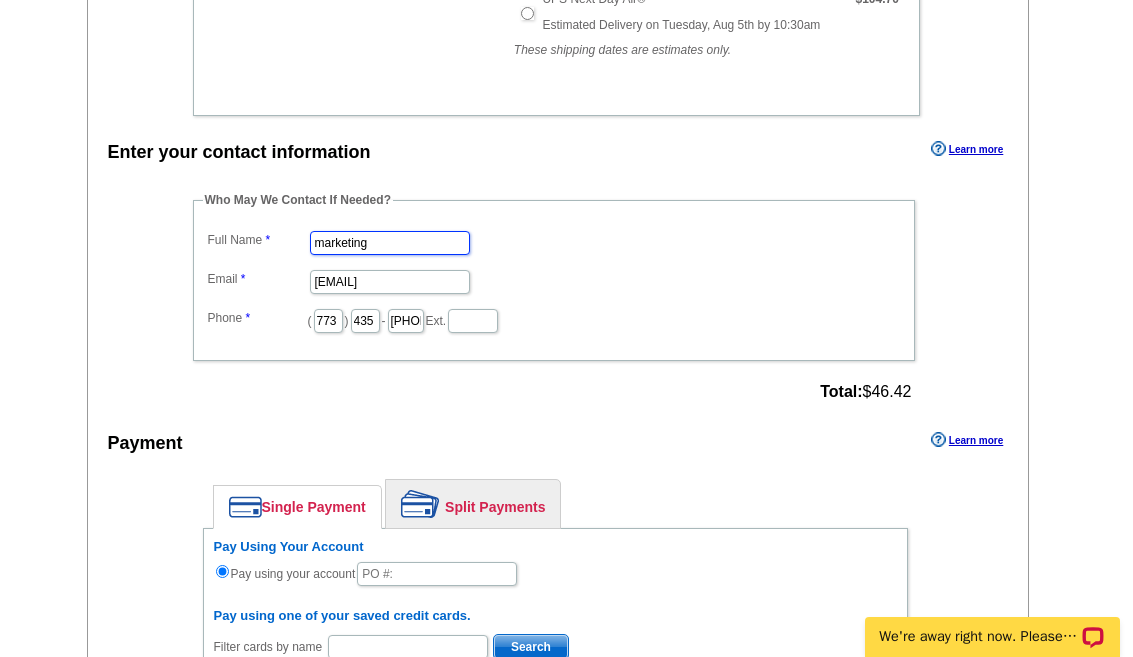 click on "marketing" at bounding box center (390, 243) 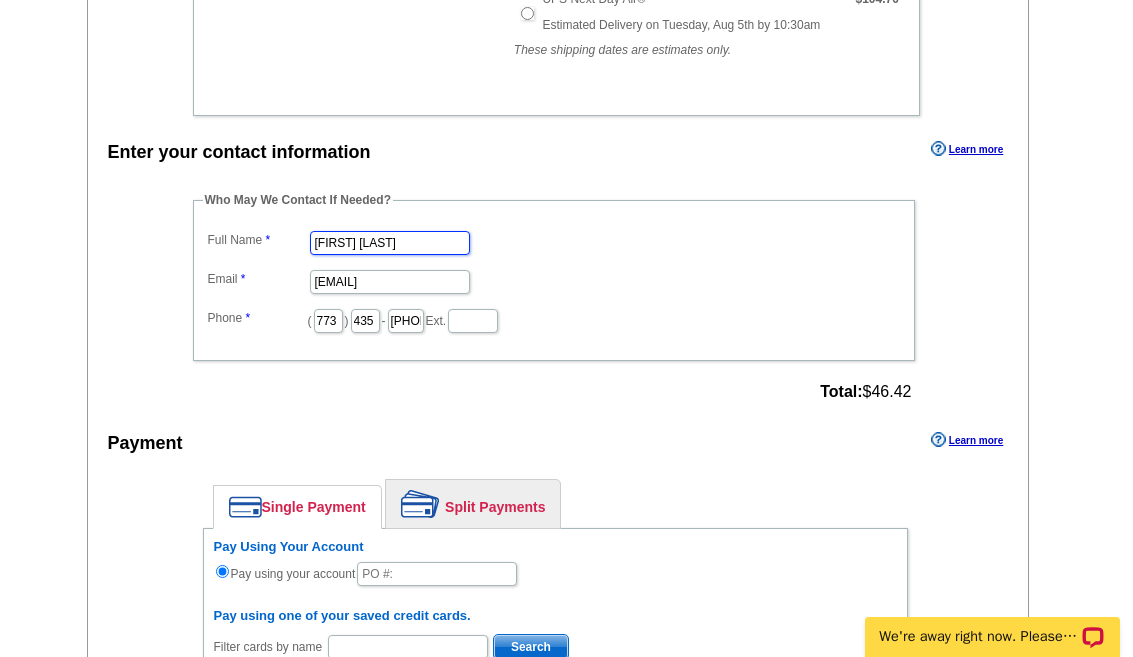 type on "[FIRST] [LAST]" 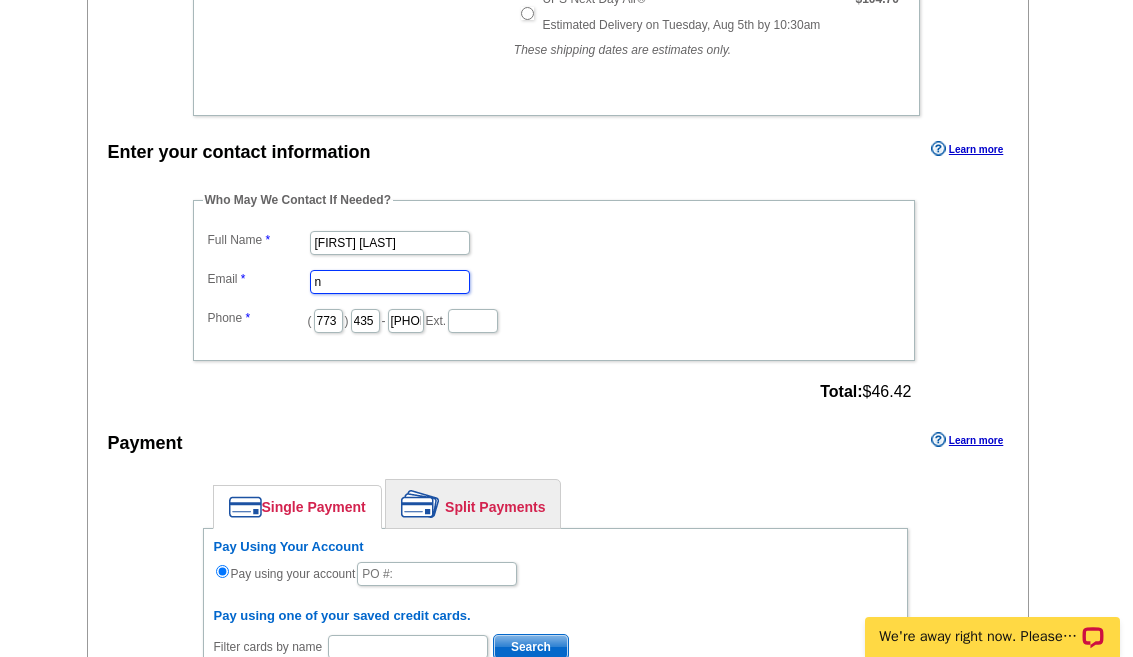 scroll, scrollTop: 0, scrollLeft: 0, axis: both 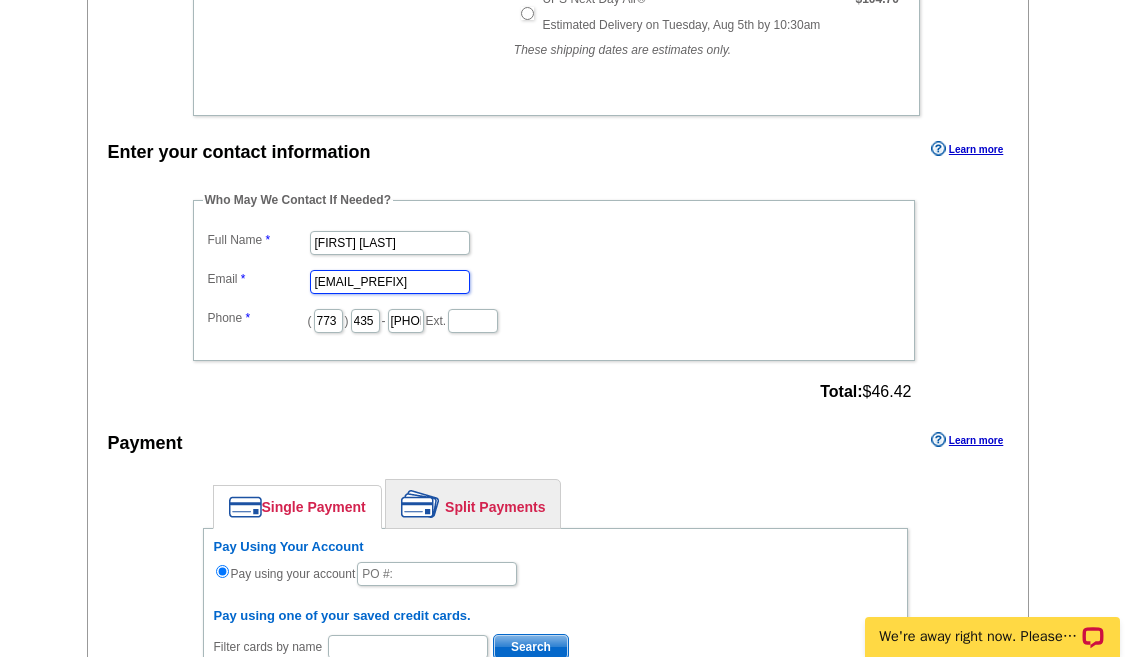 type on "[EMAIL]" 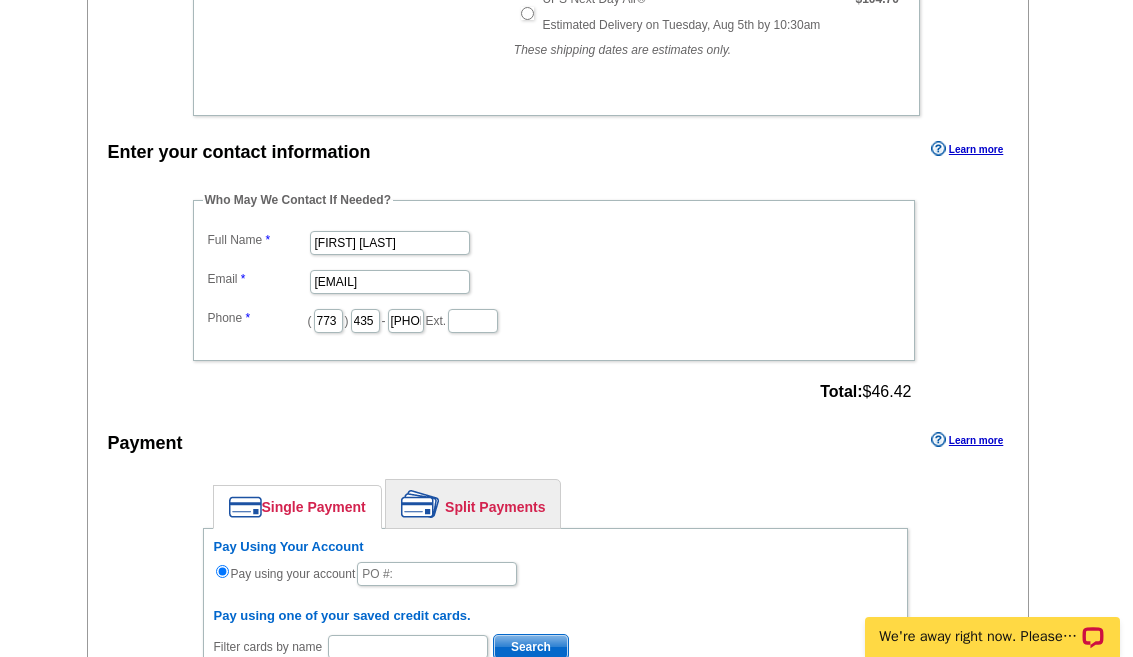 click on "( [AREA_CODE] ) [PHONE] Ext." at bounding box center (554, 319) 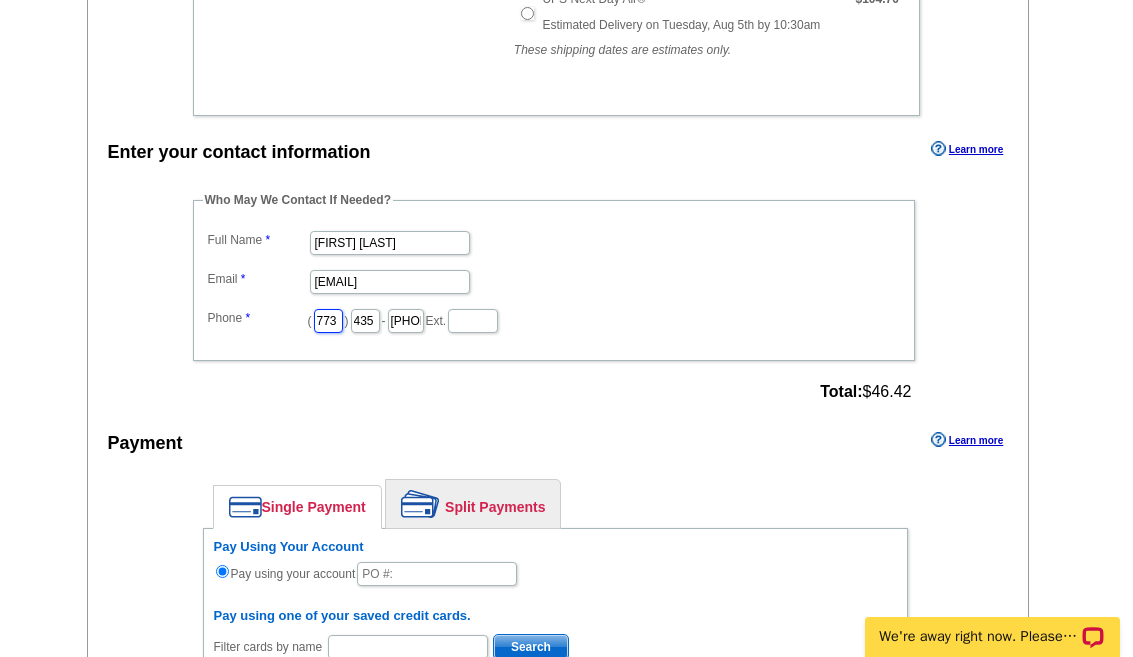 click on "773" at bounding box center (328, 321) 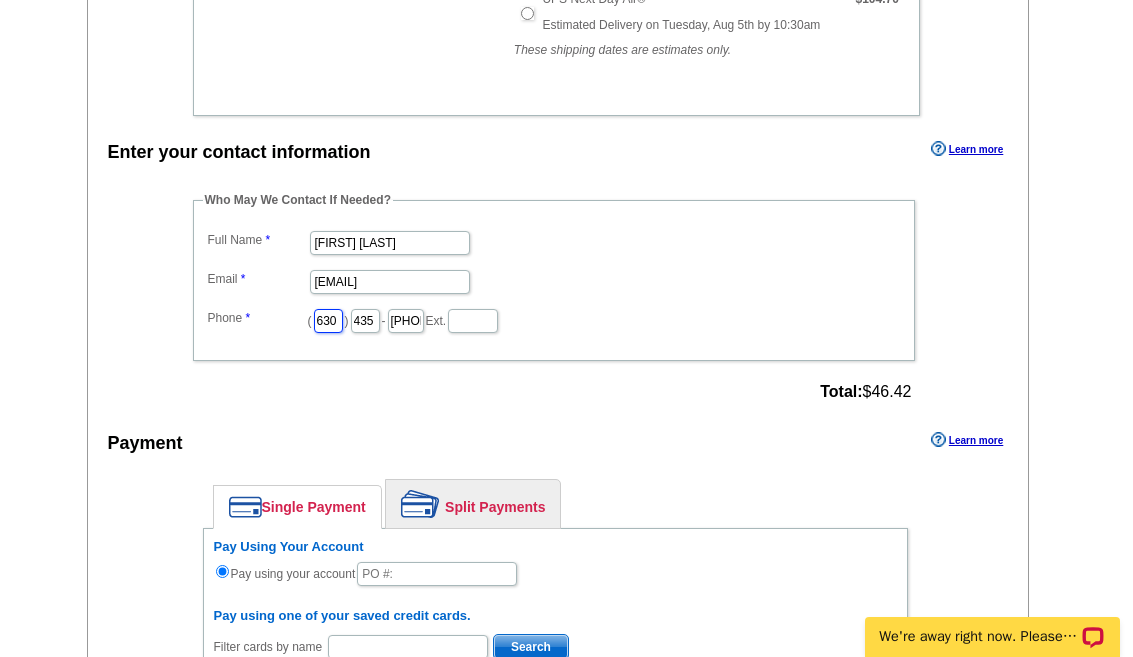 scroll, scrollTop: 0, scrollLeft: 0, axis: both 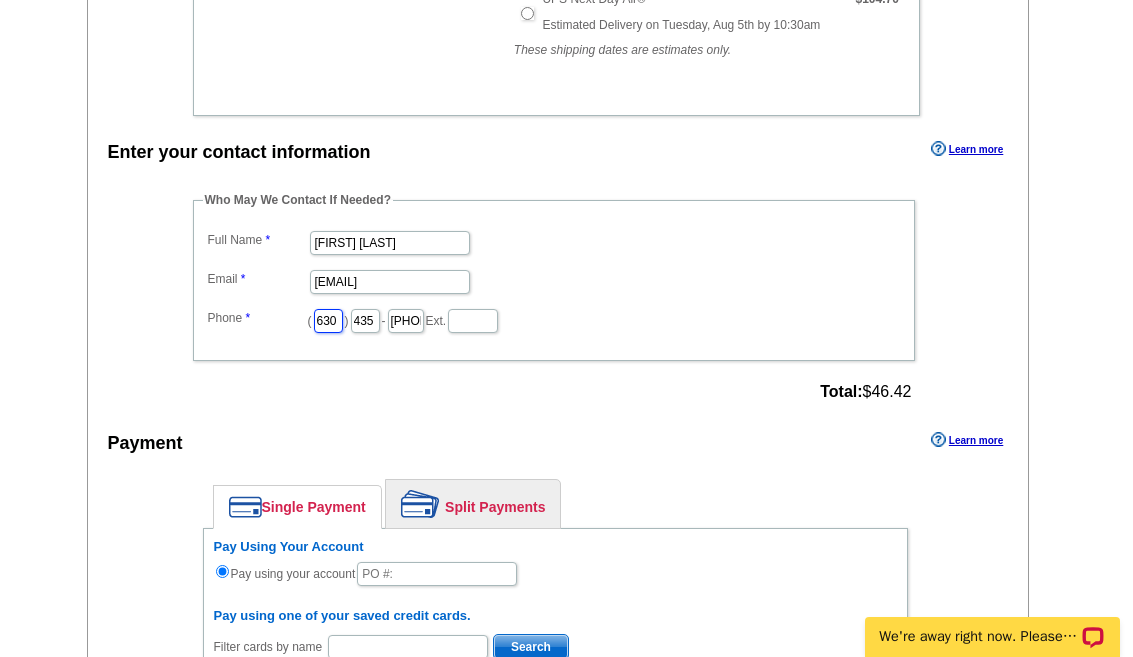 type on "630" 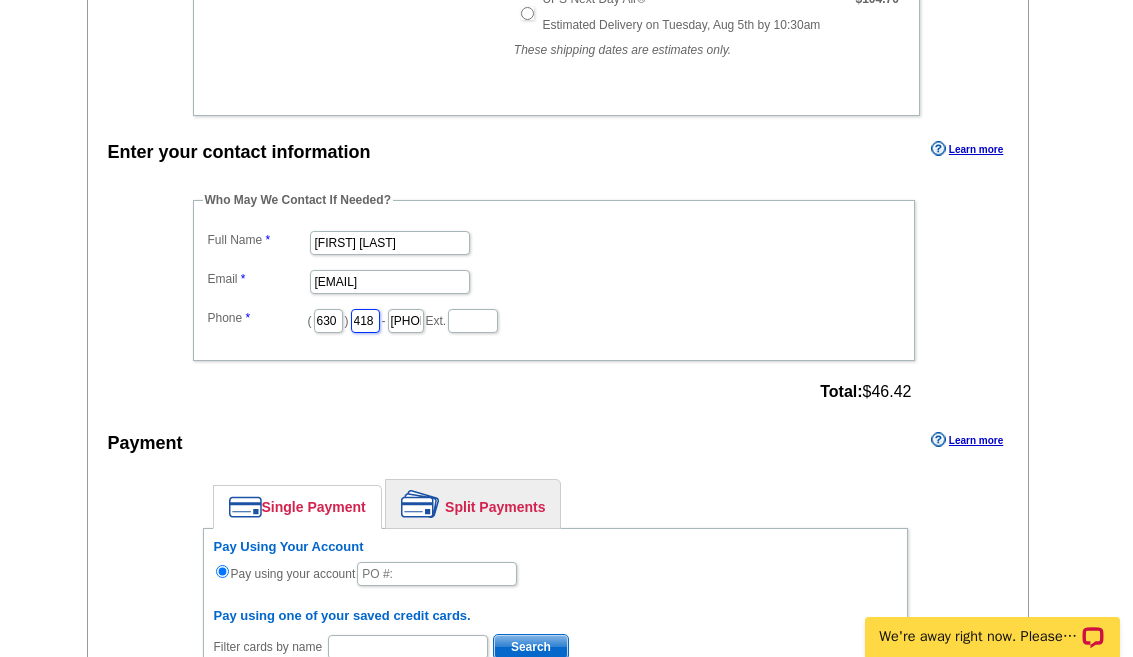 scroll, scrollTop: 0, scrollLeft: 3, axis: horizontal 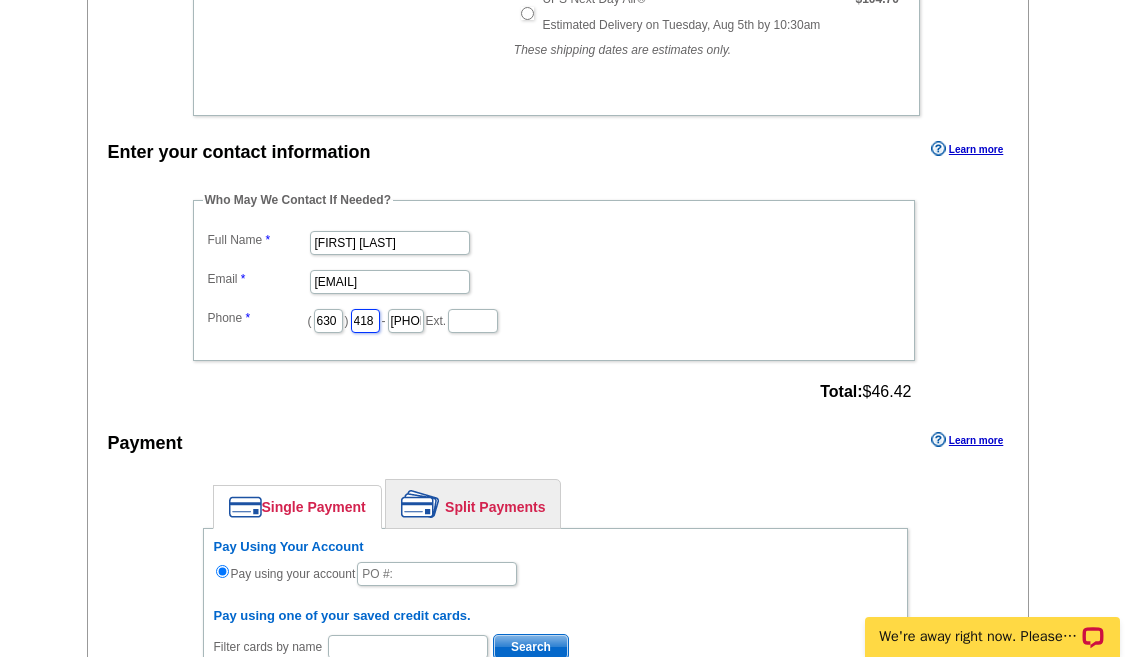 type on "418" 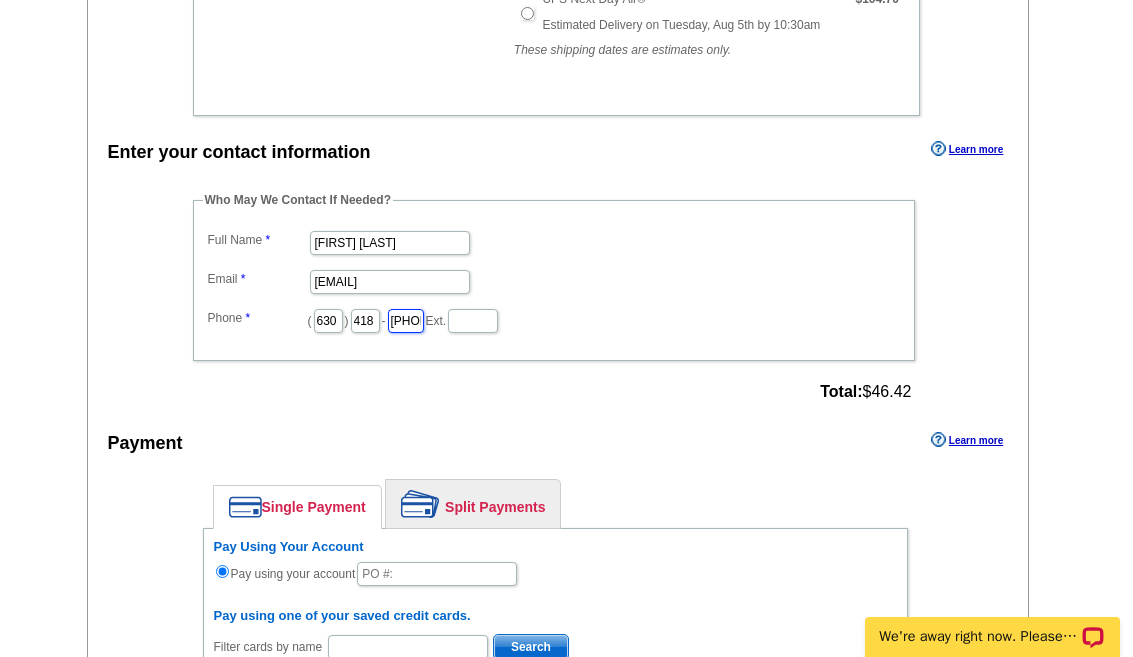 scroll, scrollTop: 0, scrollLeft: 0, axis: both 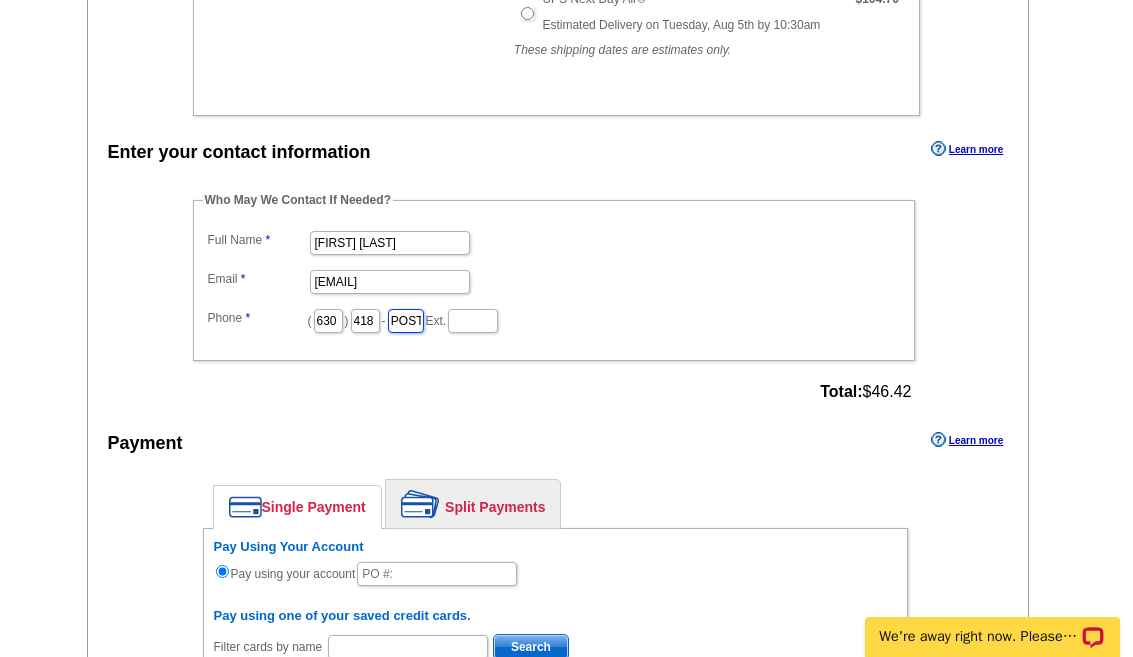 type on "[POSTAL_CODE]" 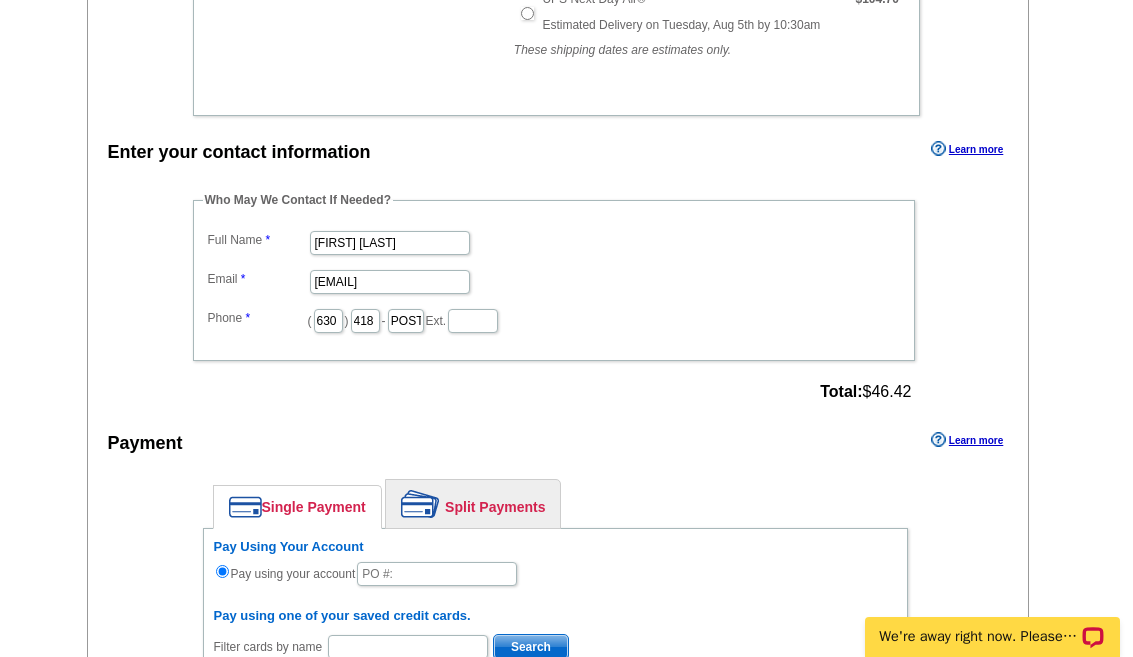 drag, startPoint x: 660, startPoint y: 394, endPoint x: 647, endPoint y: 394, distance: 13 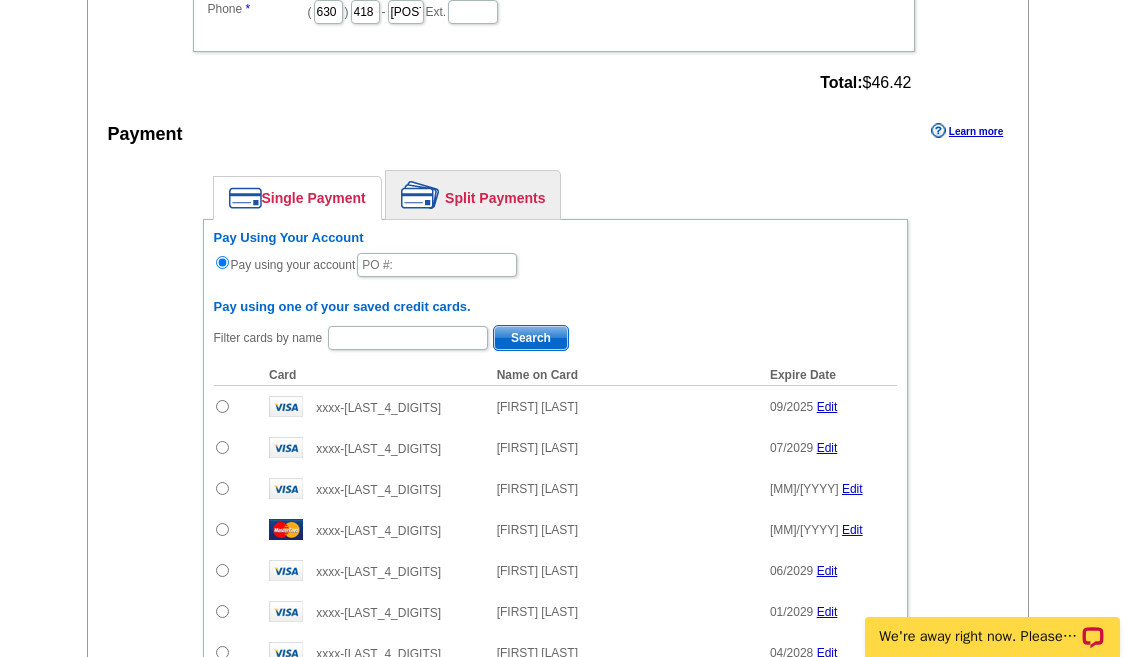 scroll, scrollTop: 1171, scrollLeft: 0, axis: vertical 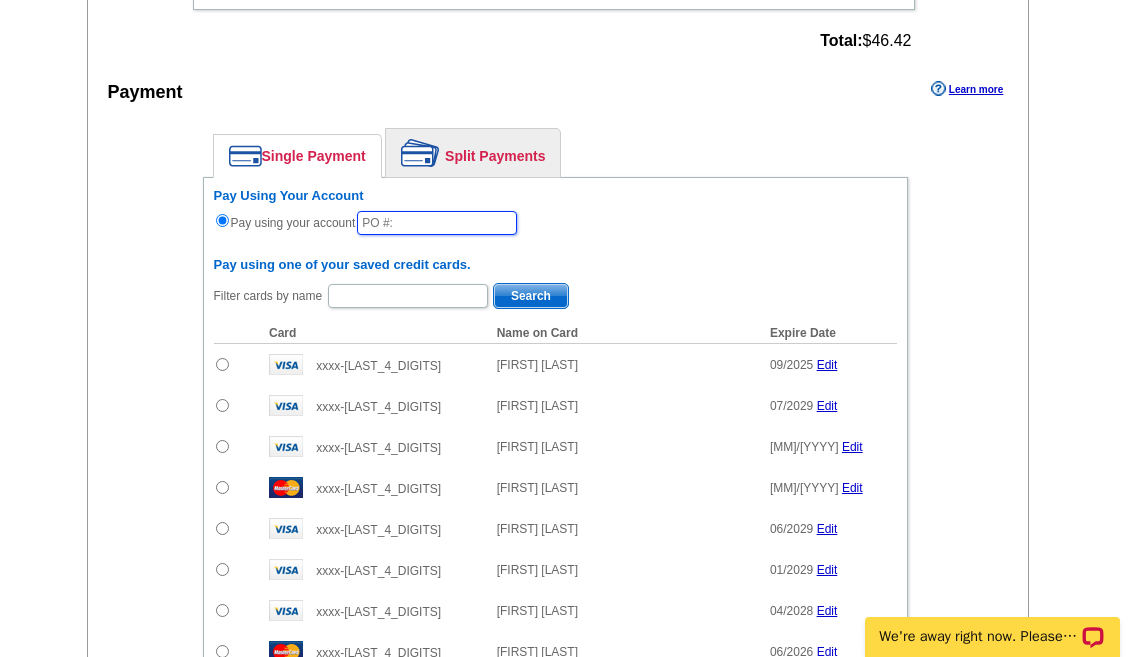 click at bounding box center (437, 223) 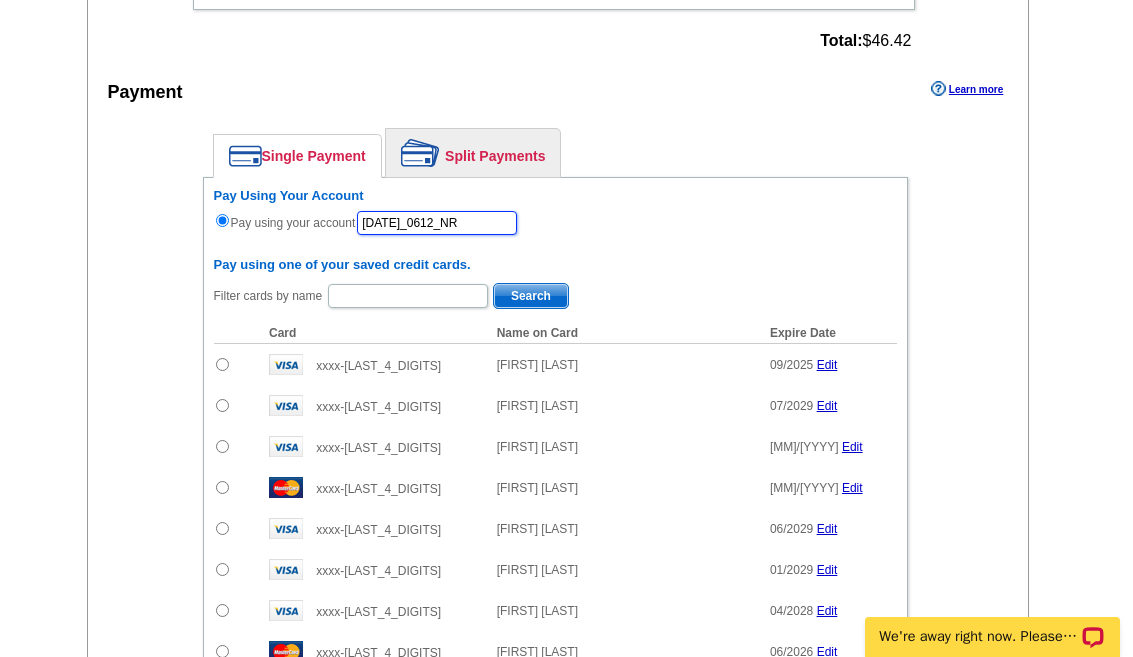 type on "[DATE]_0612_NR" 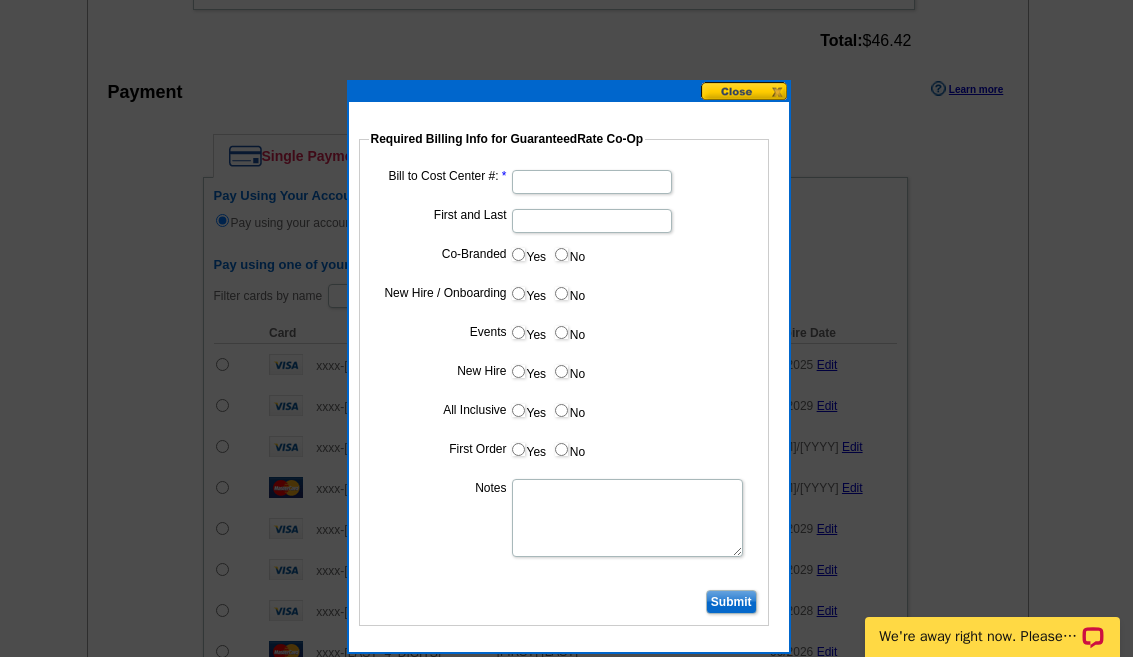click on "Bill to Cost Center #:" at bounding box center (592, 182) 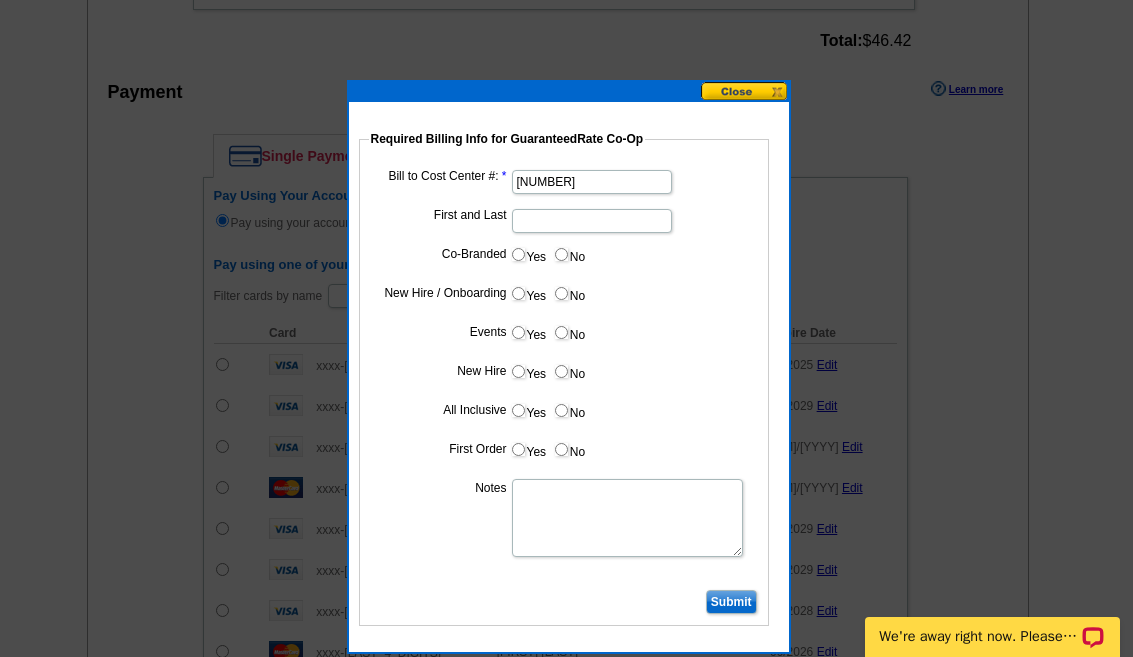type on "[NUMBER]" 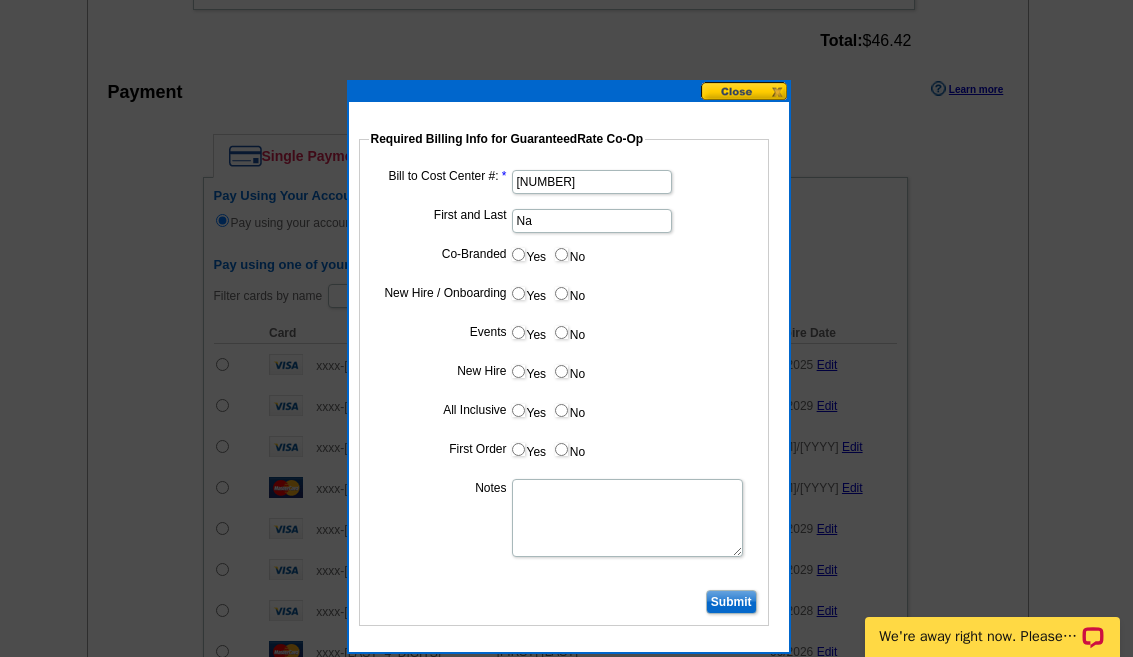 type on "N" 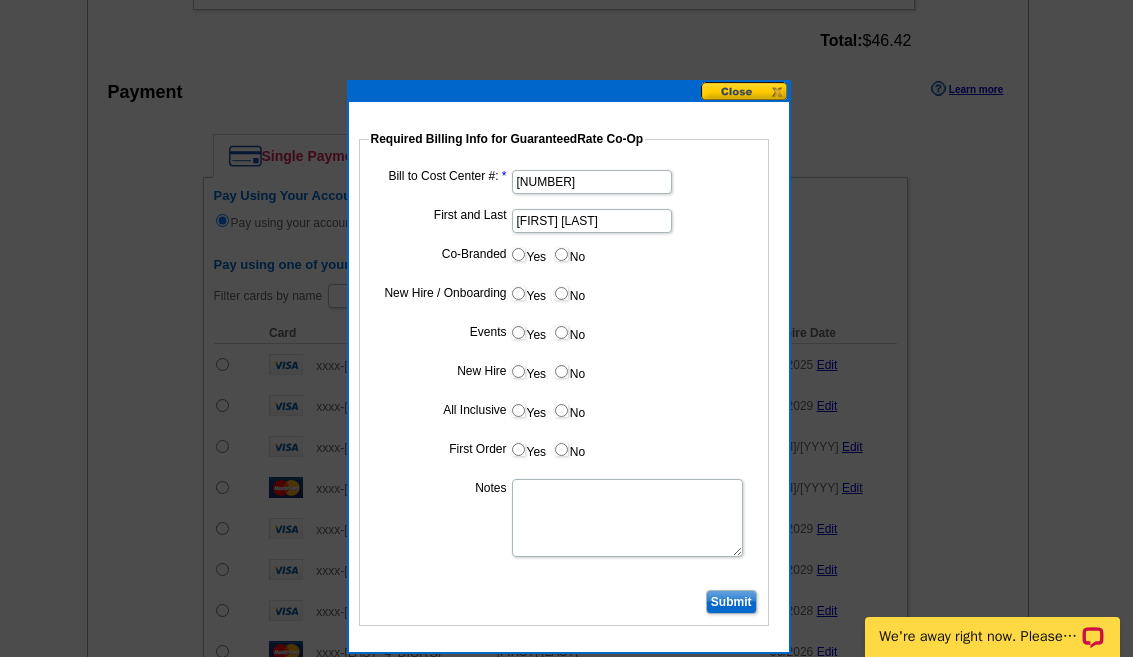 type on "[FIRST] [LAST]" 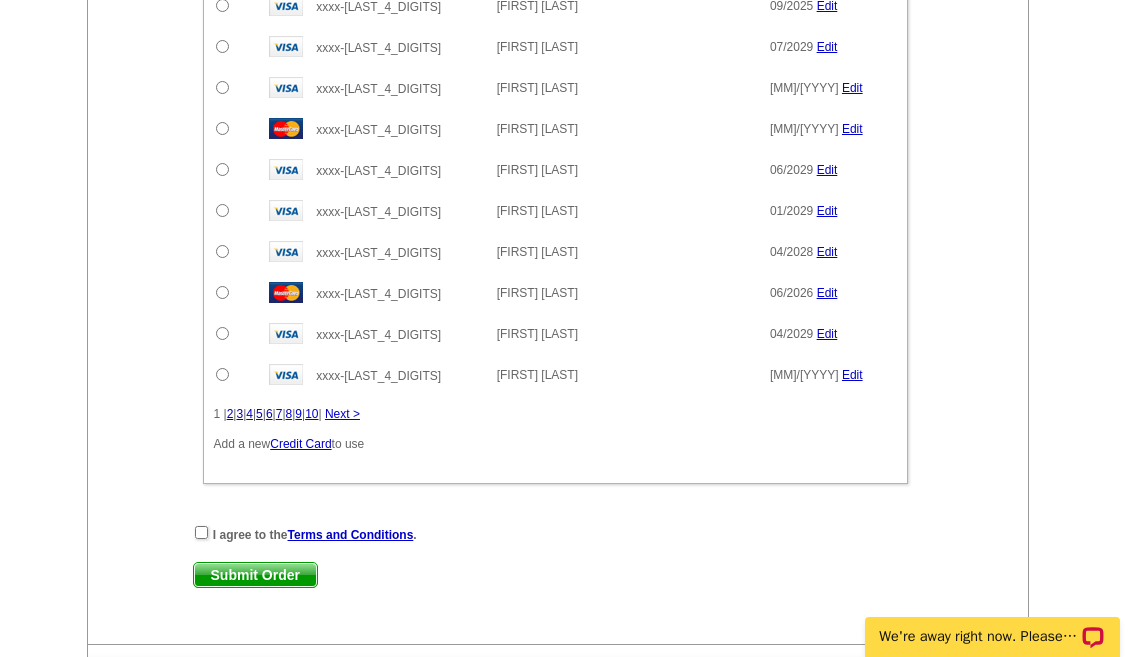 scroll, scrollTop: 1673, scrollLeft: 0, axis: vertical 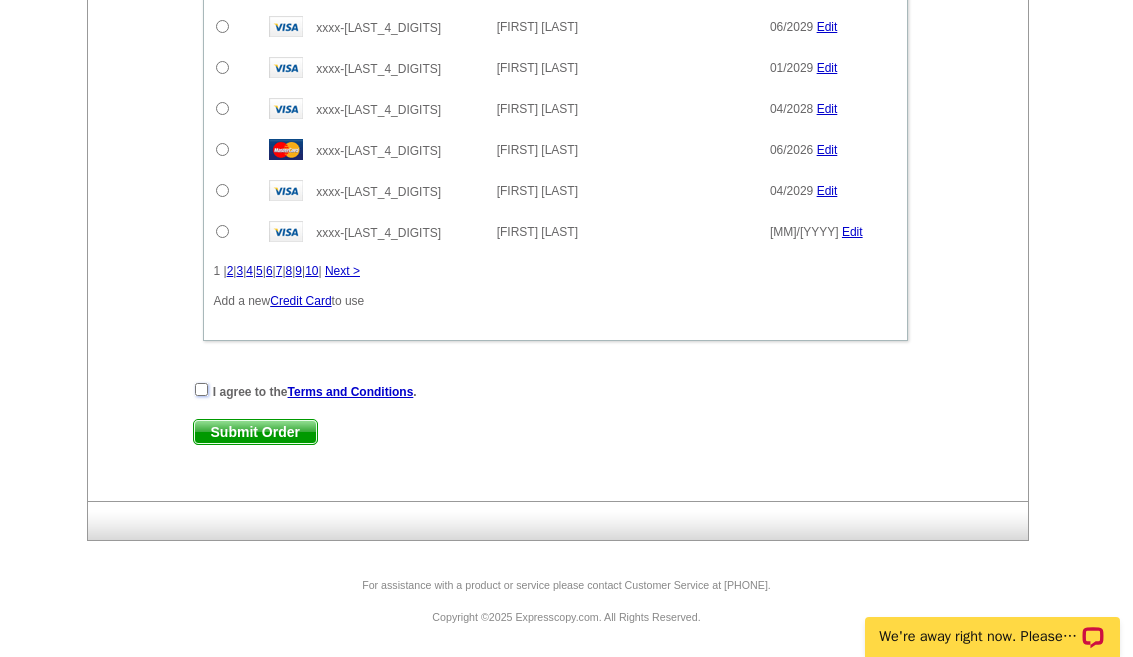 click at bounding box center [201, 389] 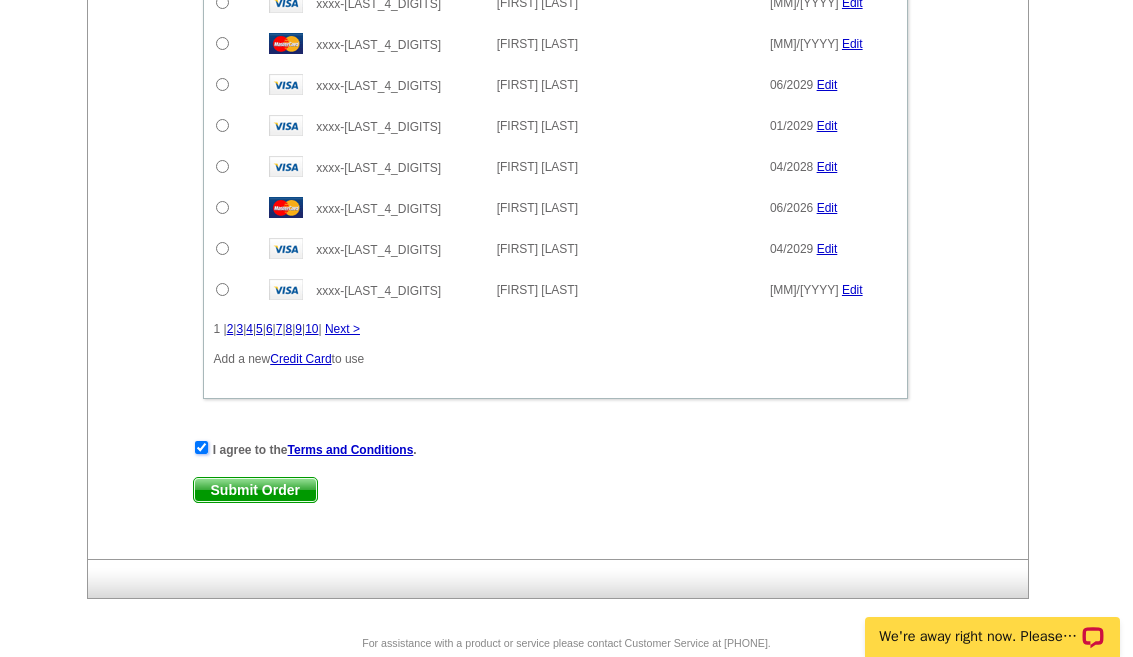 scroll, scrollTop: 1631, scrollLeft: 0, axis: vertical 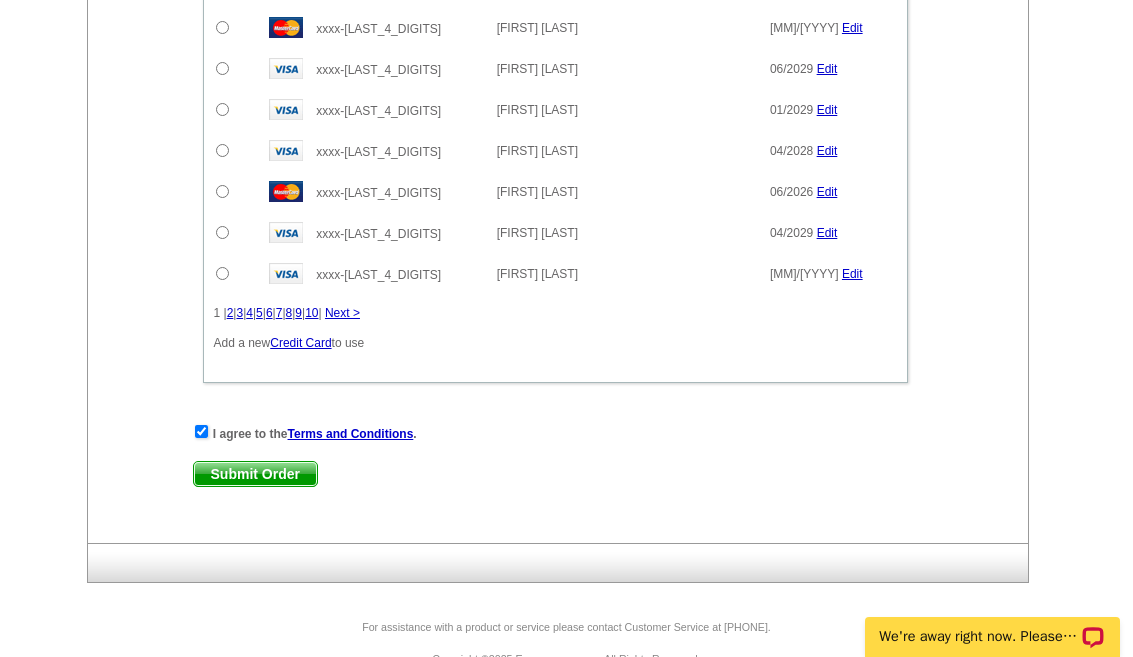 click on "Submit Order" at bounding box center (255, 474) 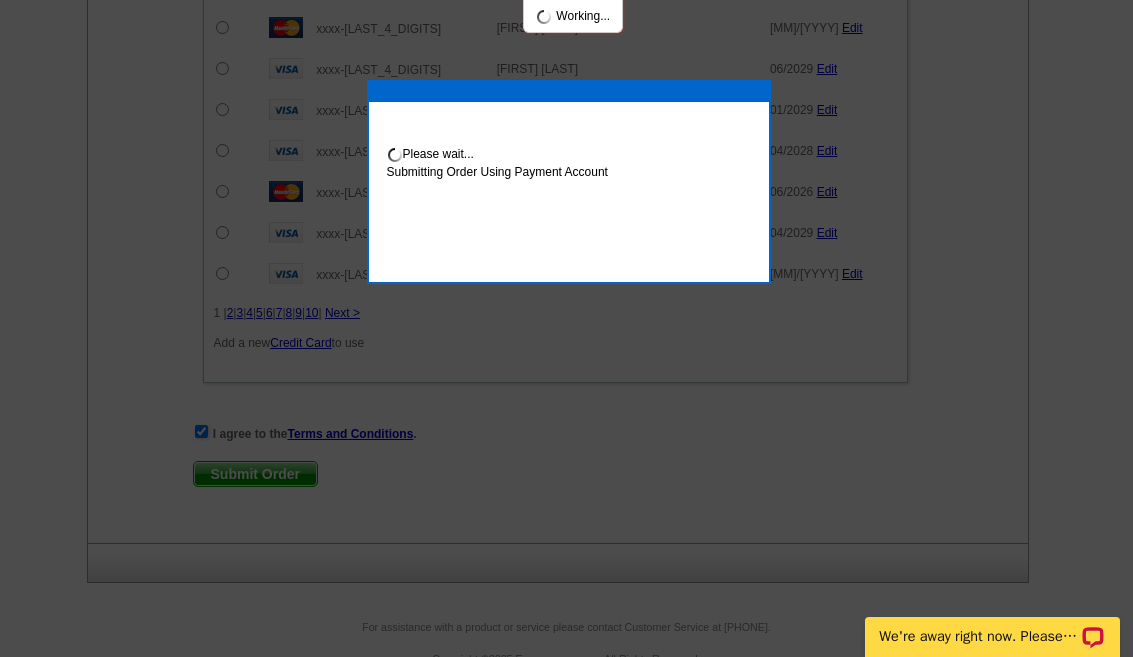 scroll, scrollTop: 1732, scrollLeft: 0, axis: vertical 